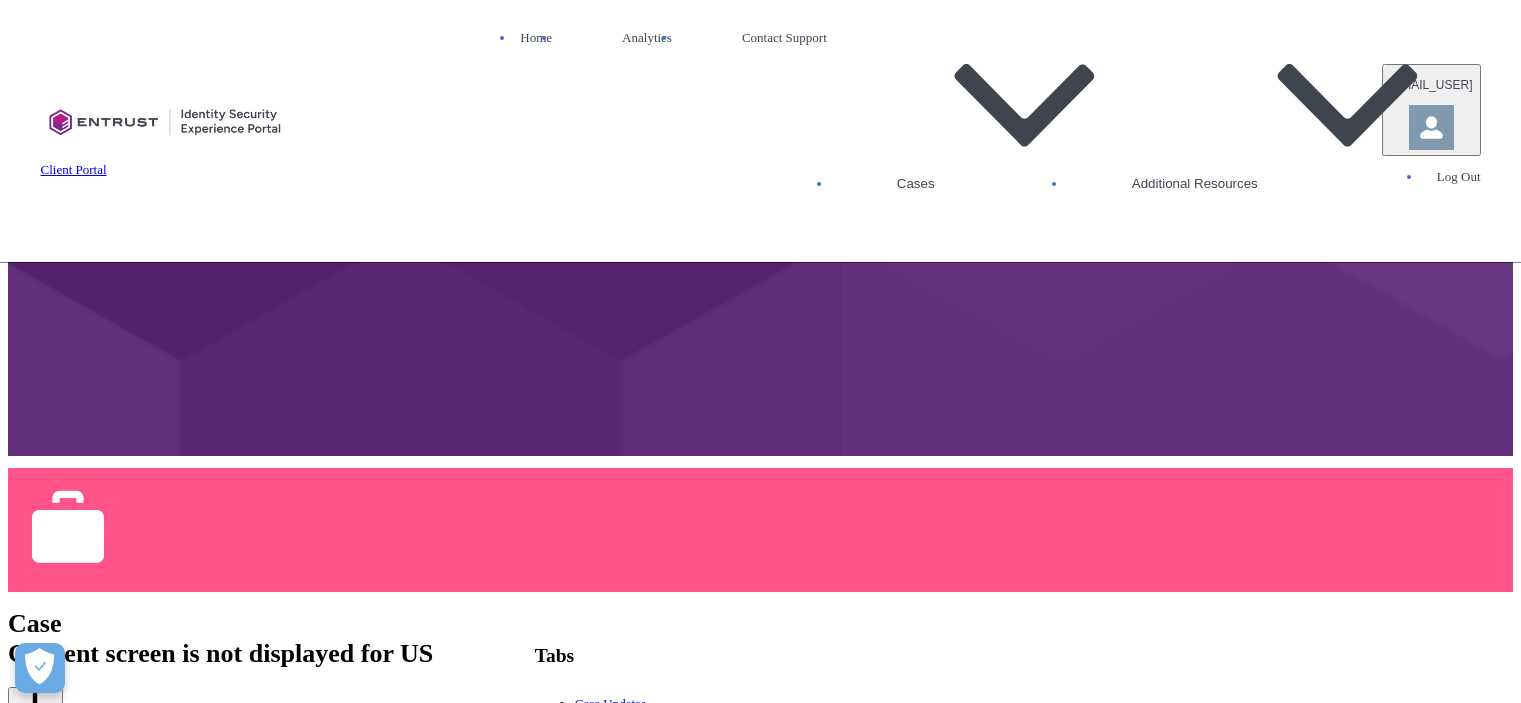 scroll, scrollTop: 728, scrollLeft: 0, axis: vertical 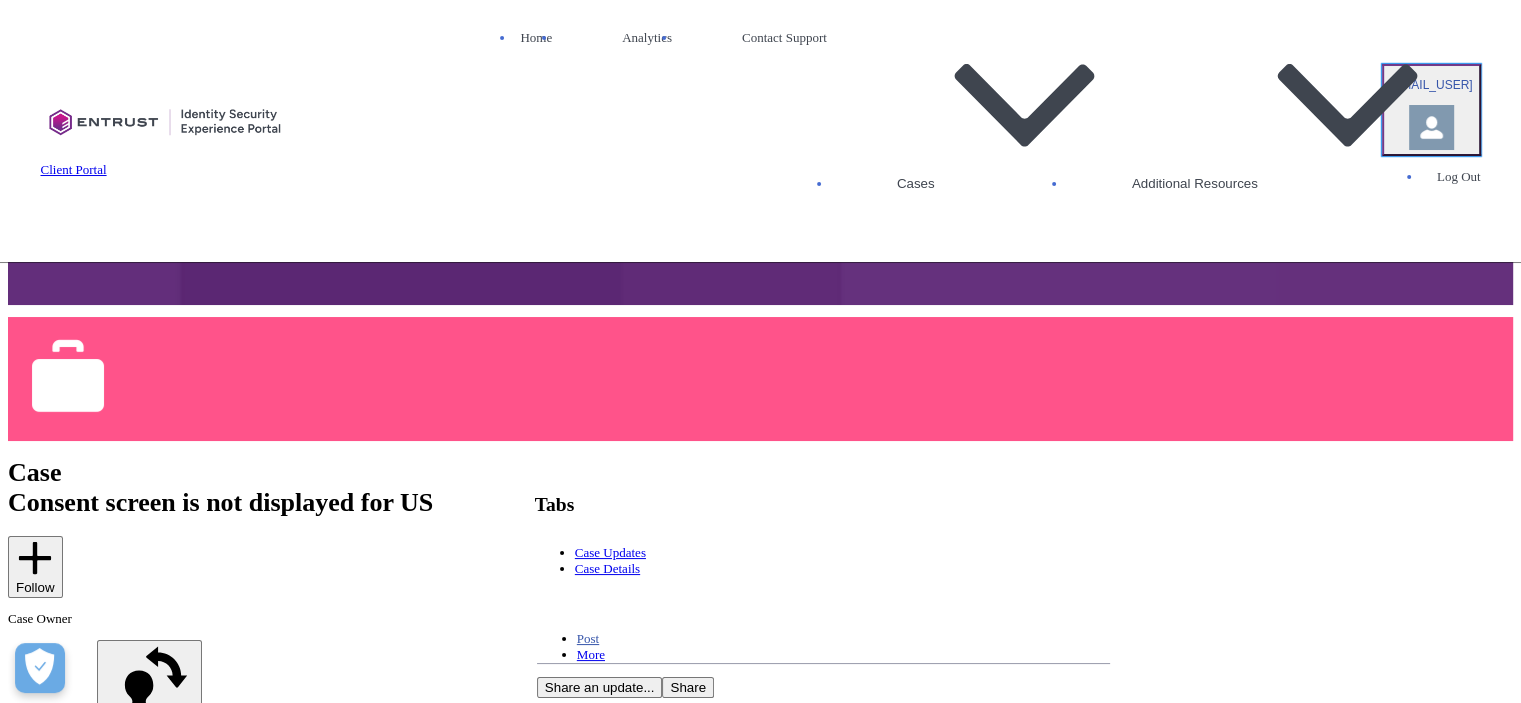 click on "[EMAIL_USER]" at bounding box center (1431, 86) 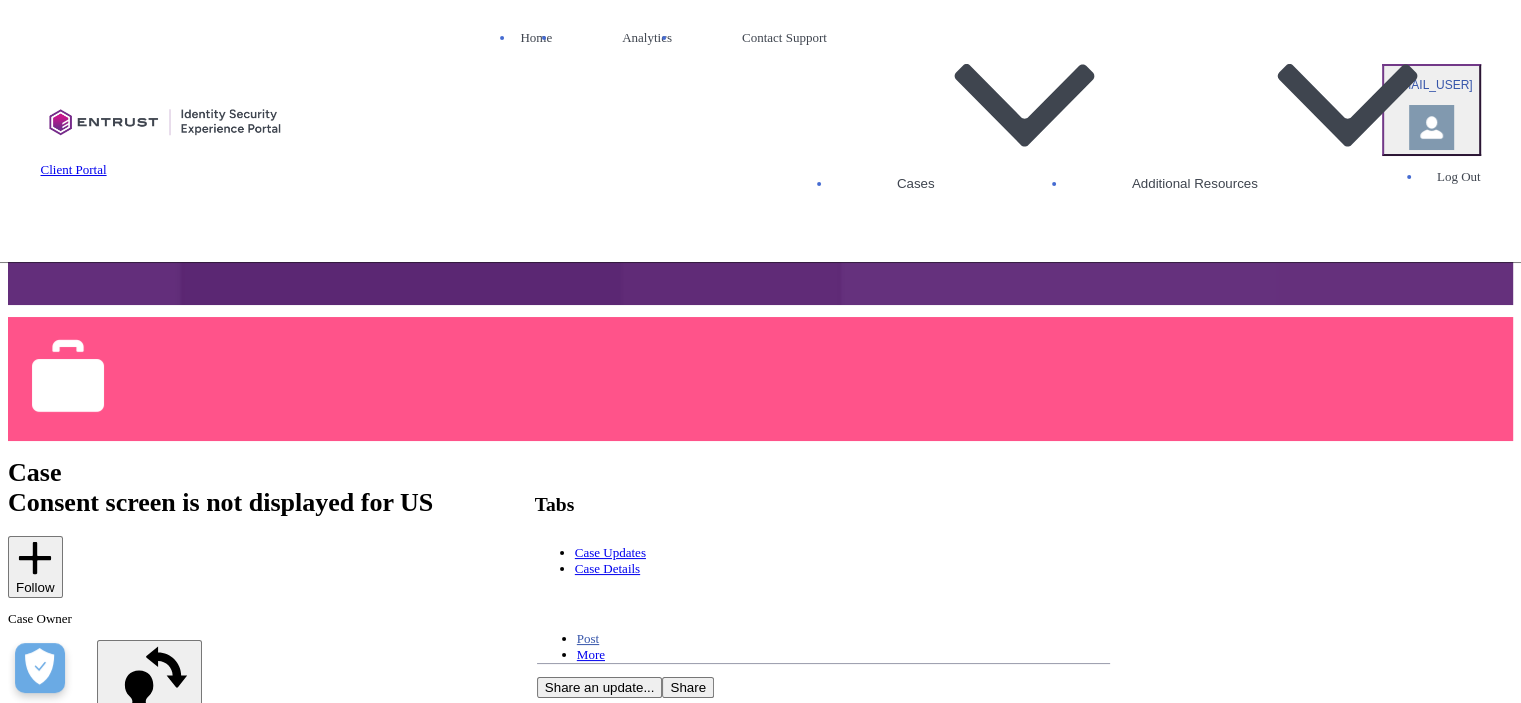 click on "Client Portal Home Analytics Contact Support Cases Additional Resources More [EMAIL_USER] Log Out" at bounding box center [761, 131] 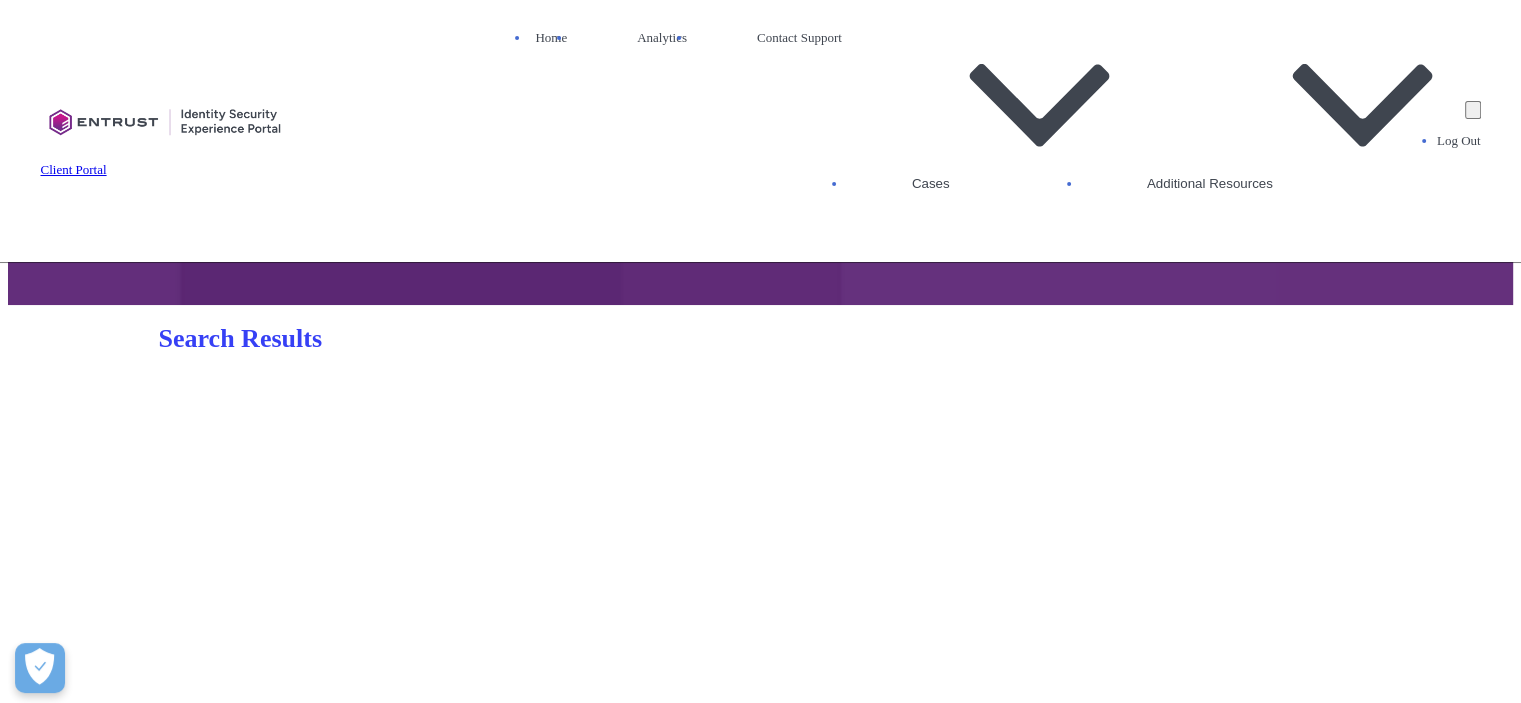 scroll, scrollTop: 0, scrollLeft: 0, axis: both 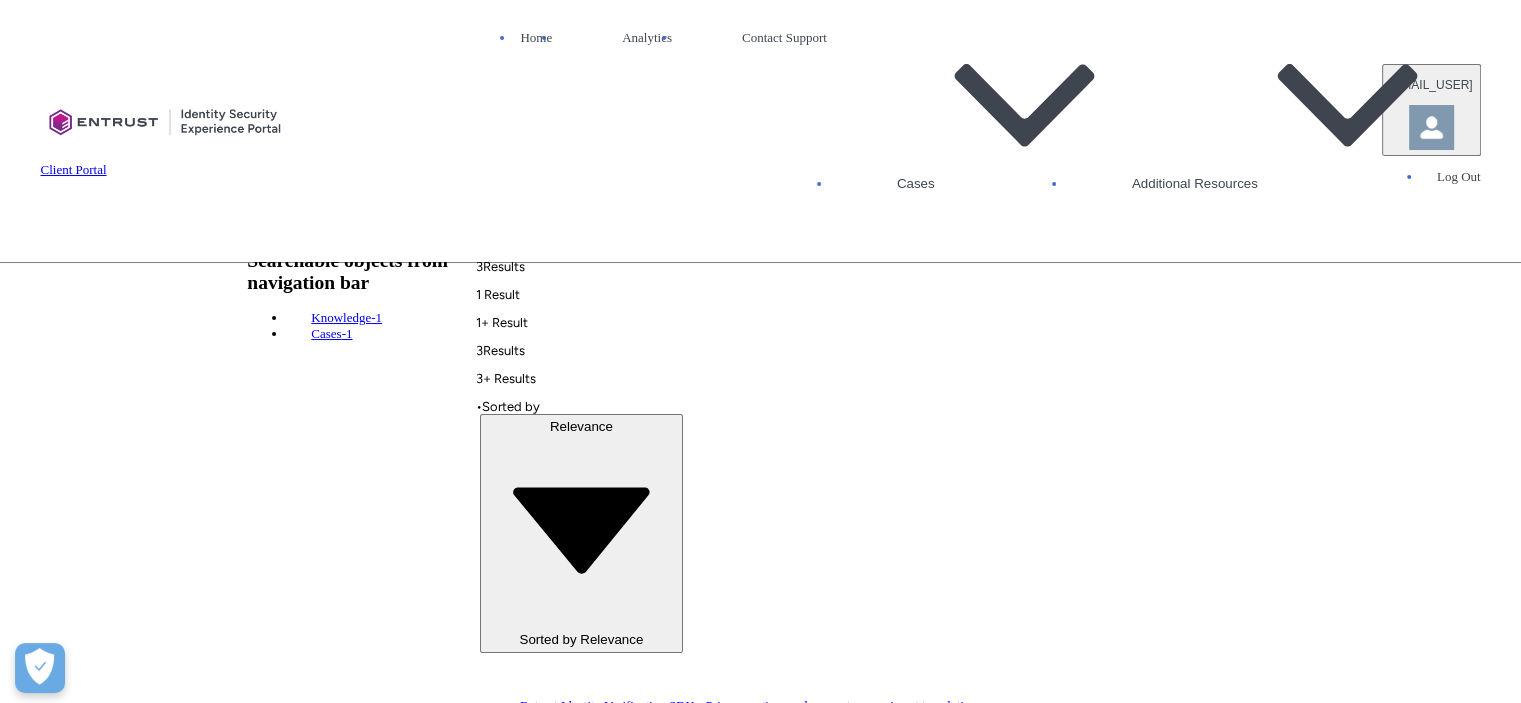 click on "Cases -1" at bounding box center (340, 317) 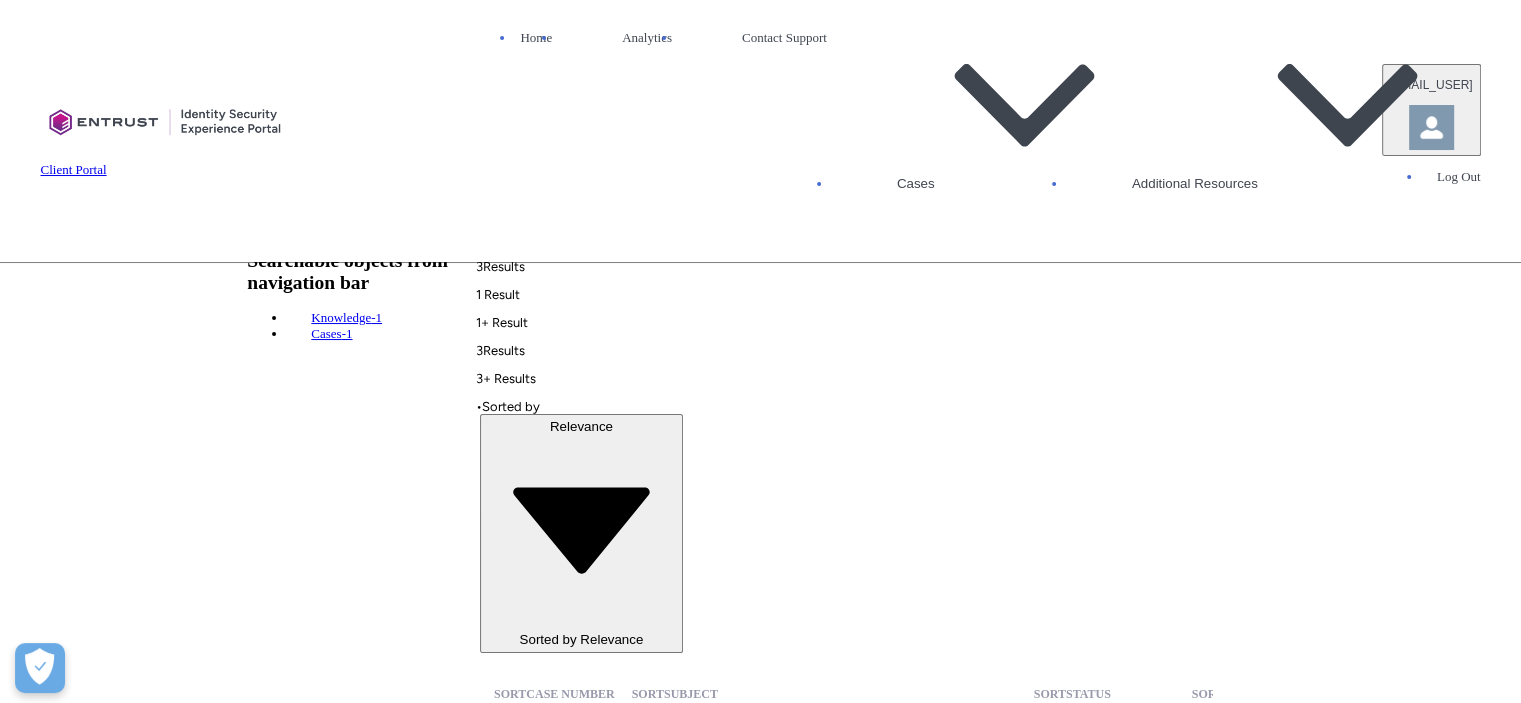 click on "[EXTERNAL] Onfido US Biometric Privacy Laws notices and consent (US)" at bounding box center [834, 742] 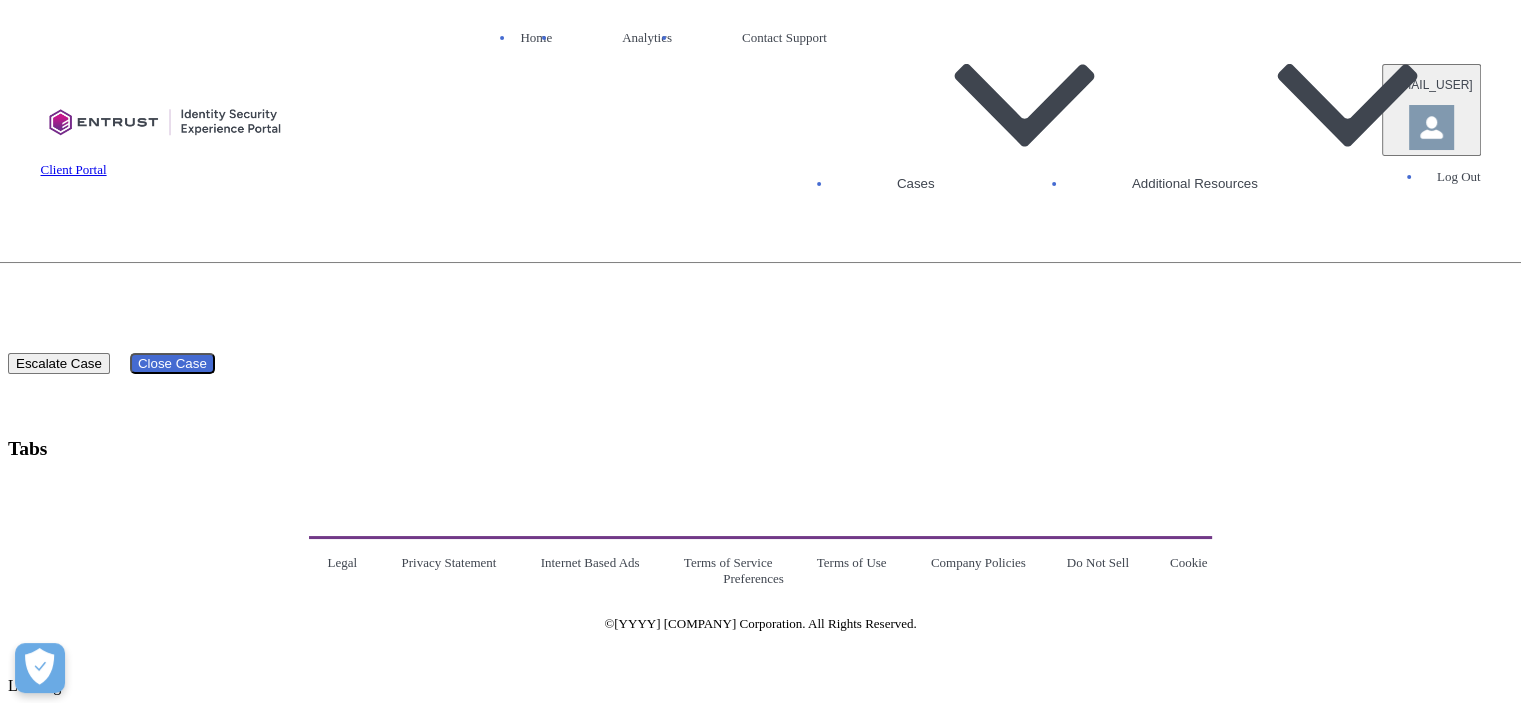 scroll, scrollTop: 0, scrollLeft: 0, axis: both 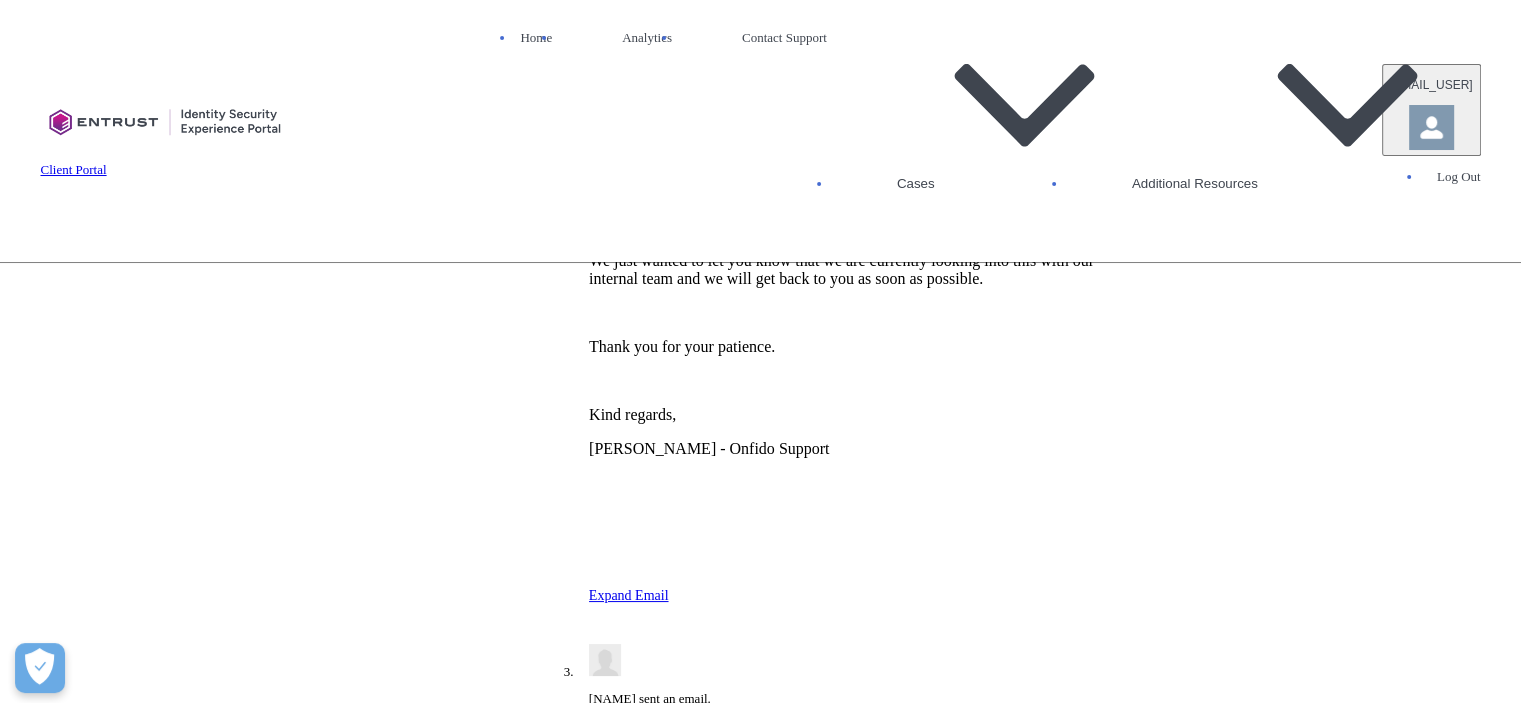 drag, startPoint x: 0, startPoint y: 259, endPoint x: 73, endPoint y: 311, distance: 89.62701 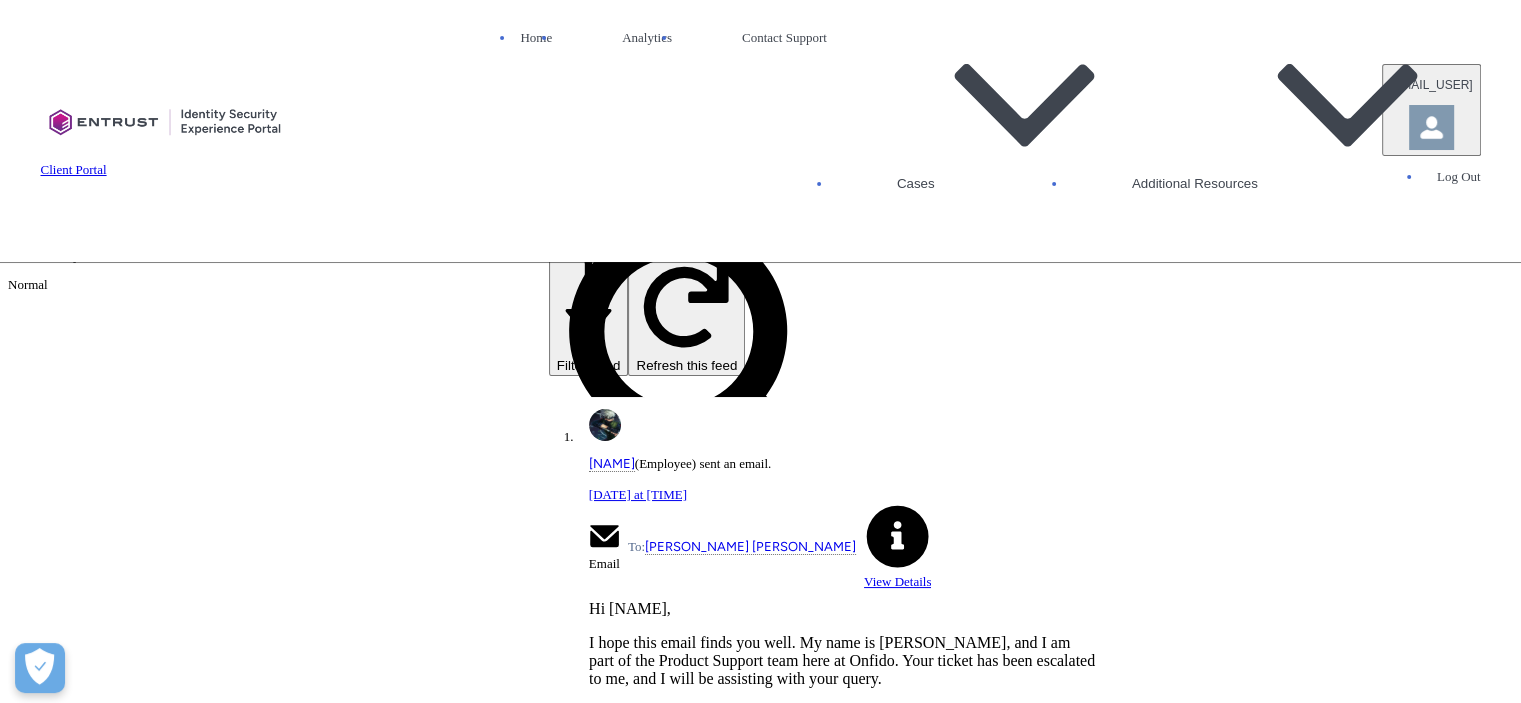 scroll, scrollTop: 784, scrollLeft: 0, axis: vertical 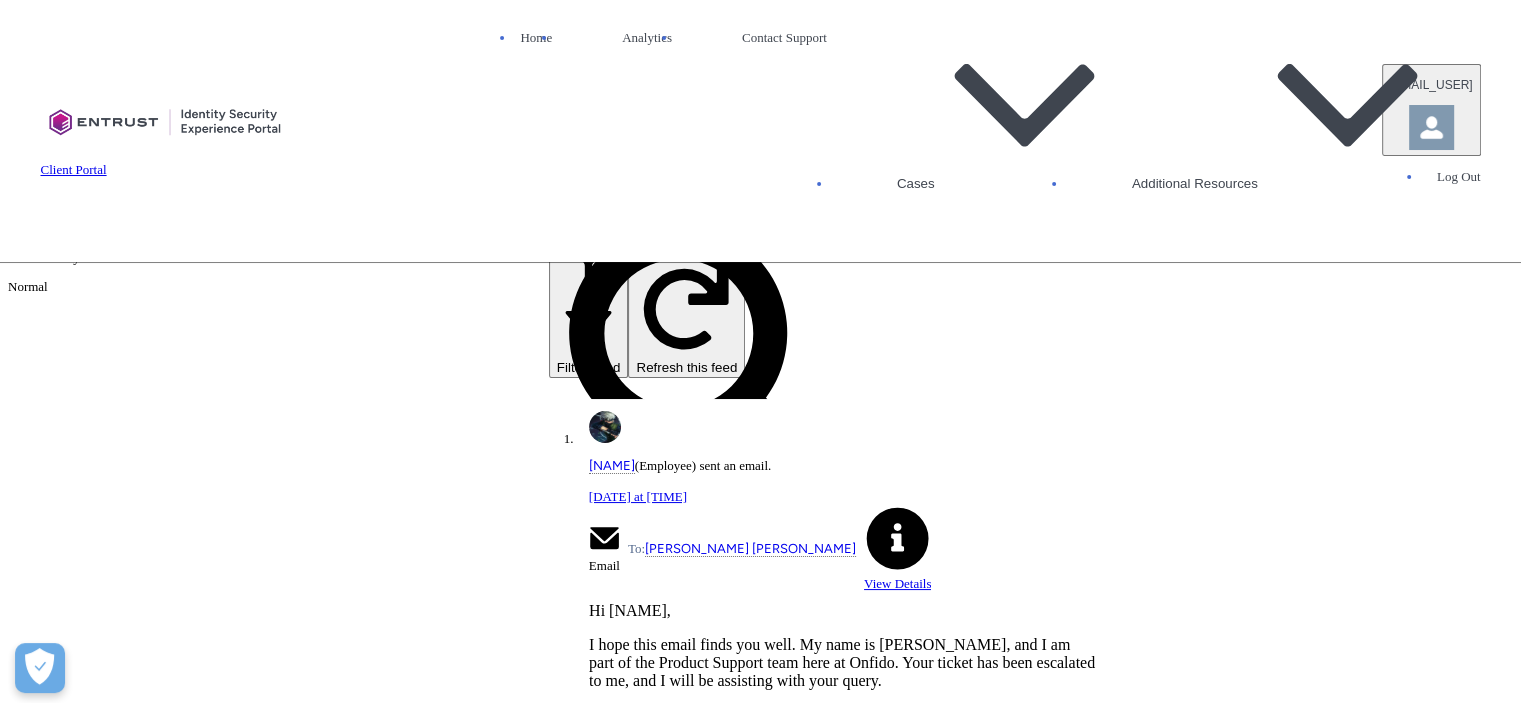 drag, startPoint x: 201, startPoint y: 302, endPoint x: 1, endPoint y: 212, distance: 219.31712 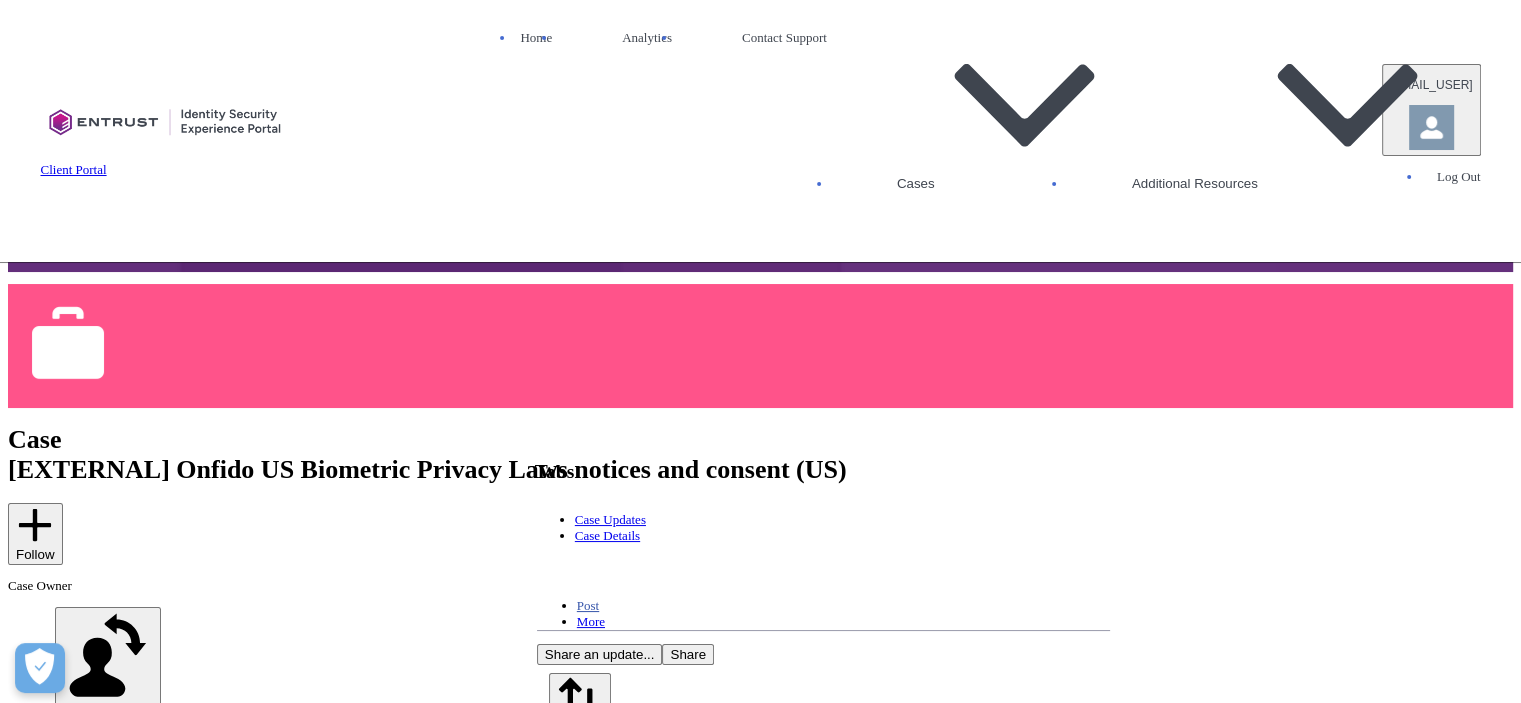 scroll, scrollTop: 196, scrollLeft: 0, axis: vertical 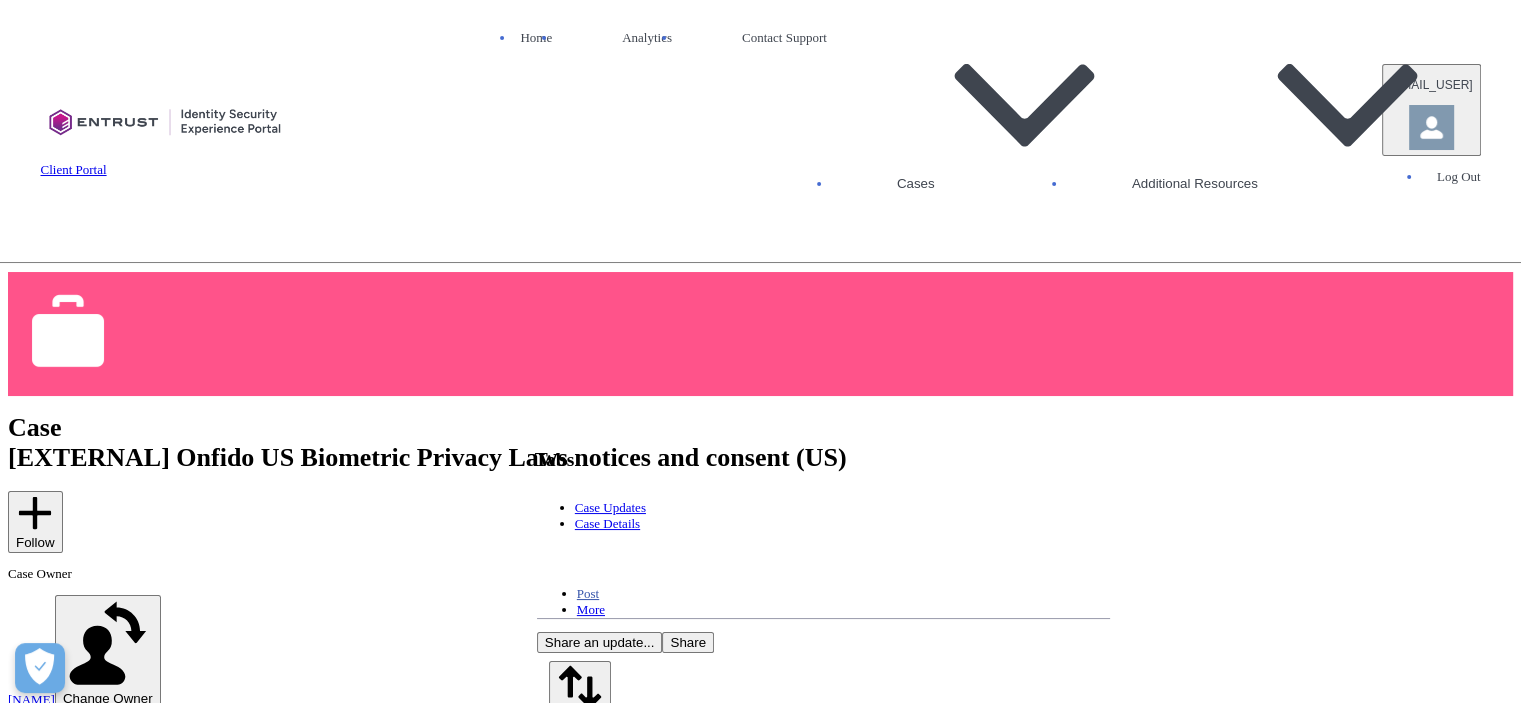 click on "00311682" at bounding box center (26, 758) 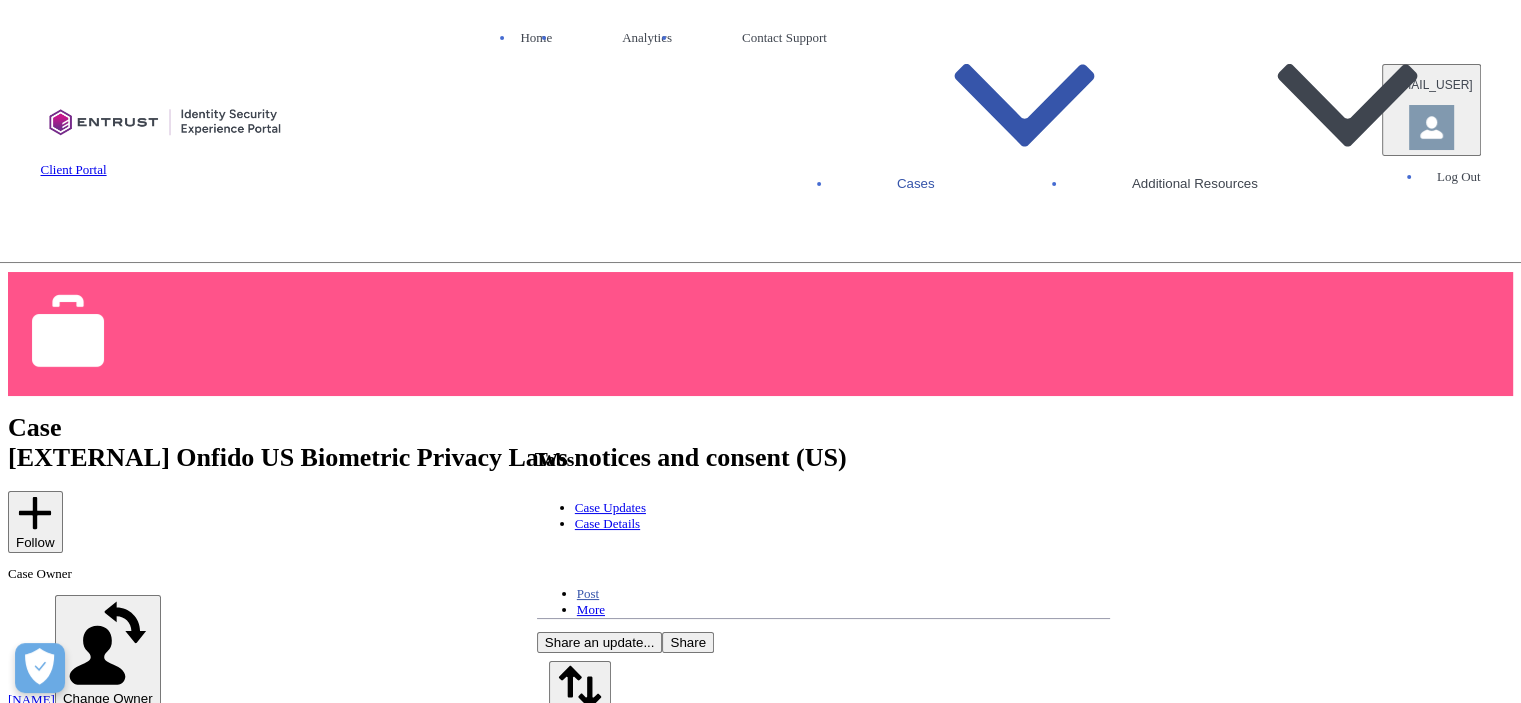 click at bounding box center [1024, 105] 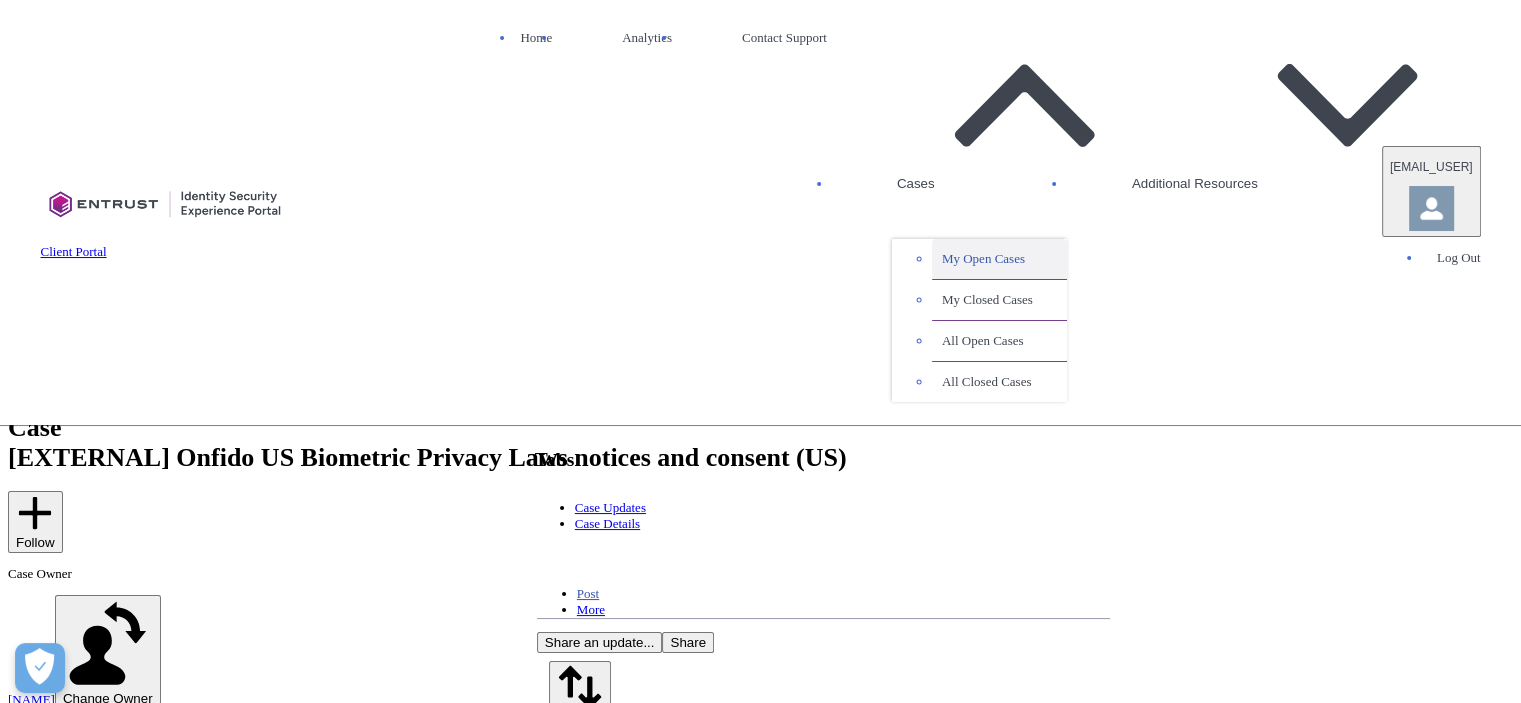 click on "My Open Cases" at bounding box center [999, 259] 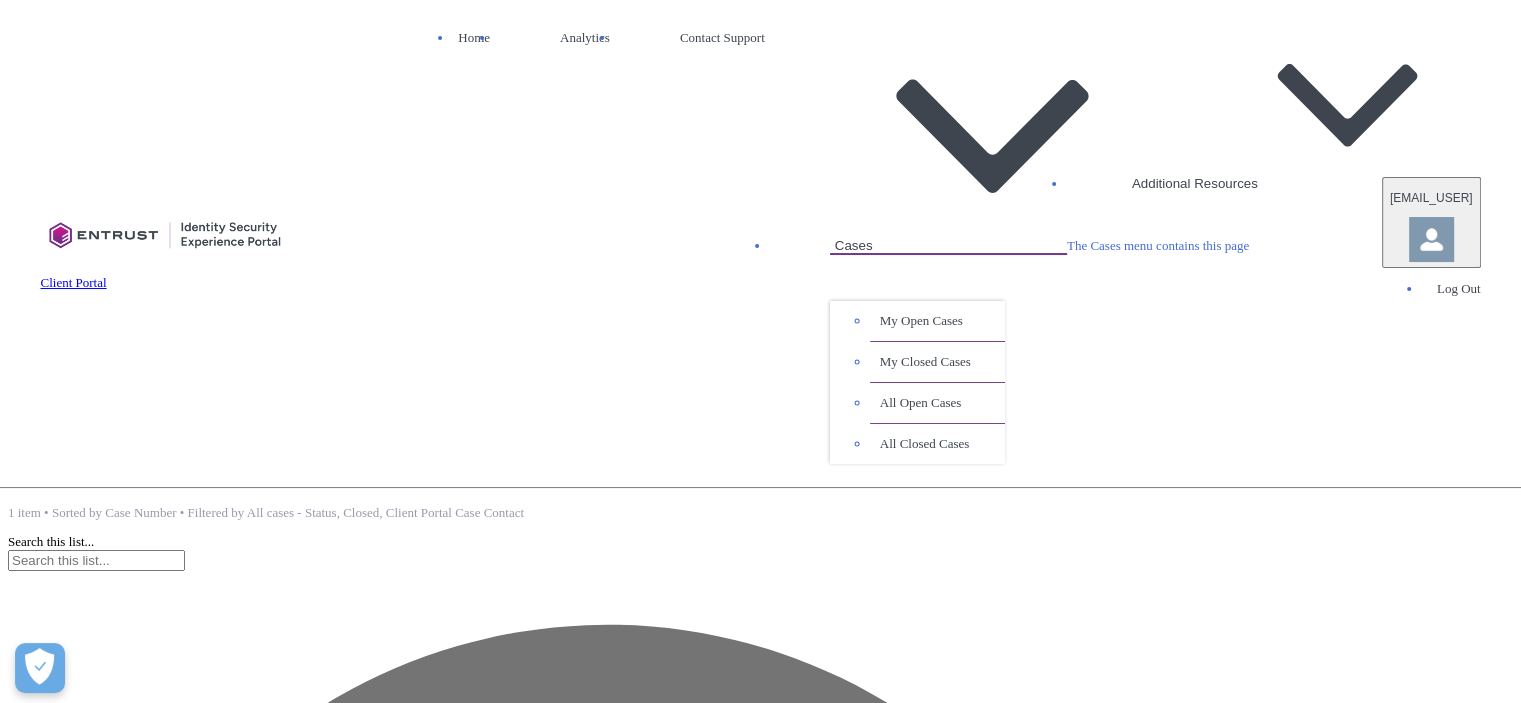 scroll, scrollTop: 243, scrollLeft: 0, axis: vertical 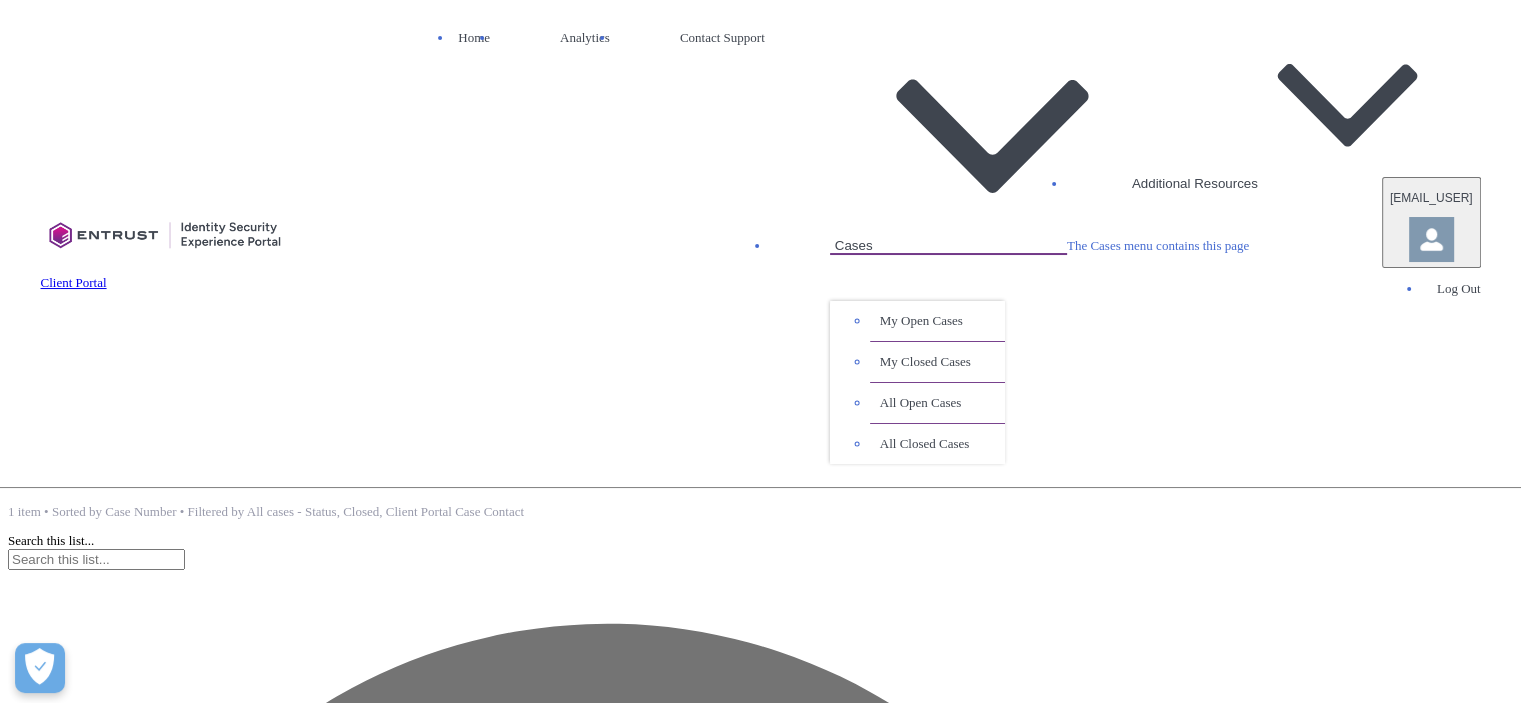 click on "Show Actions" at bounding box center [40, 2673] 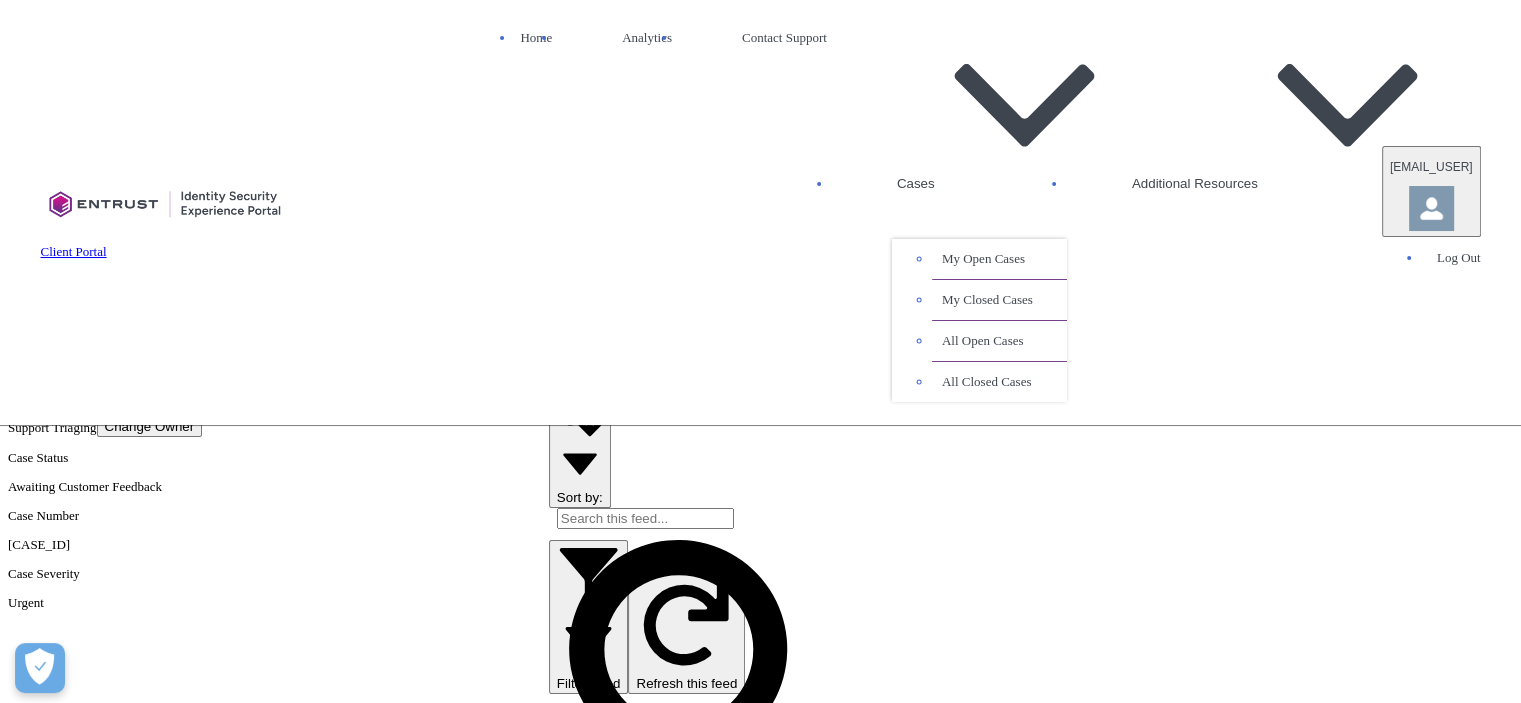scroll, scrollTop: 480, scrollLeft: 0, axis: vertical 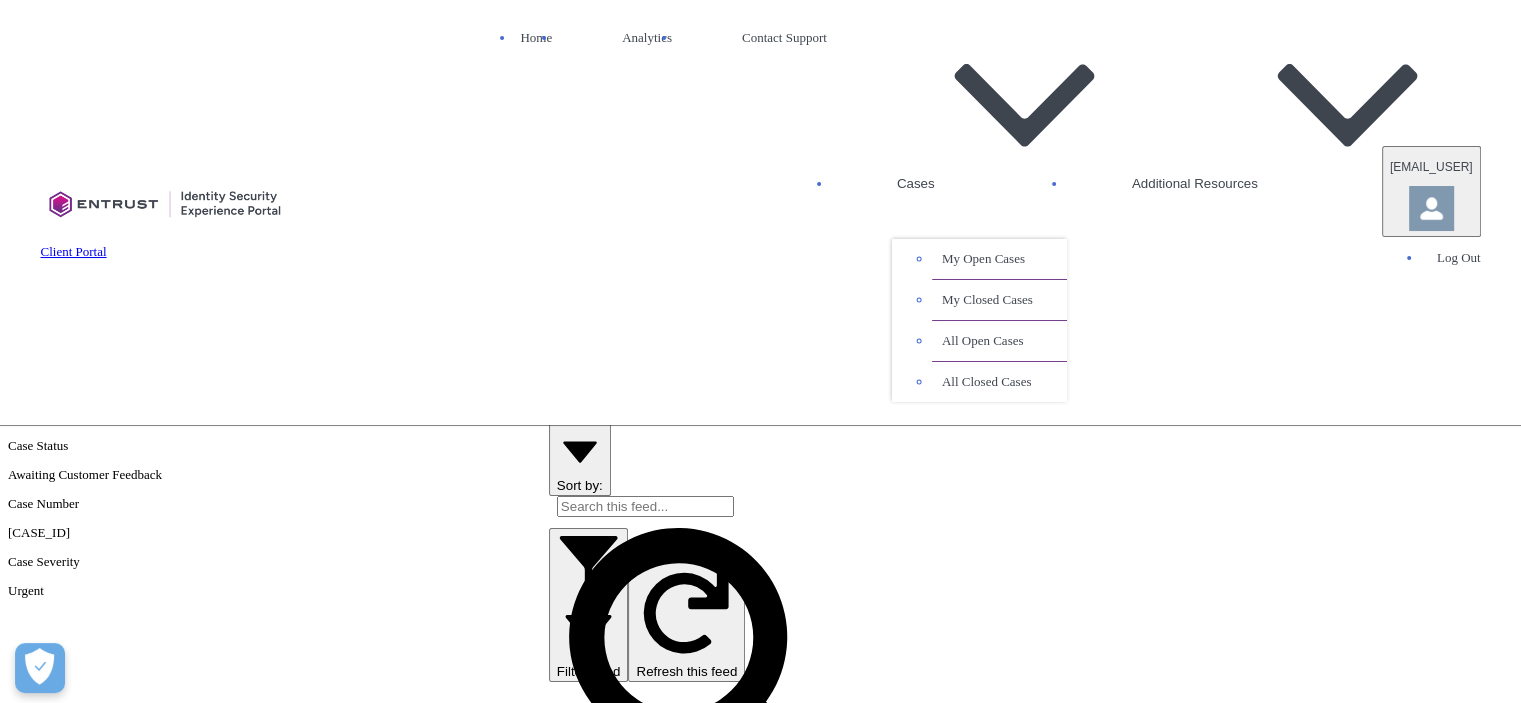 click on "Share an update..." at bounding box center [600, 358] 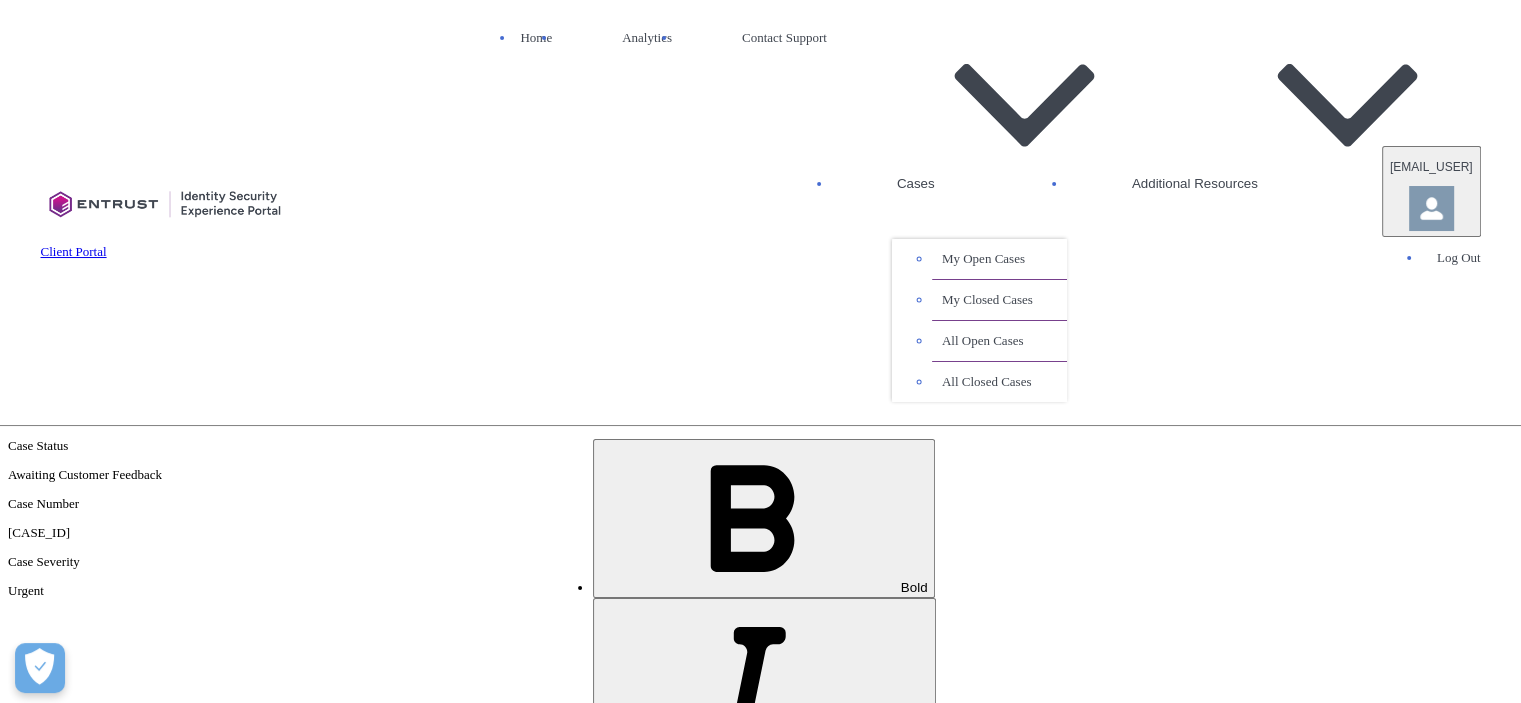 scroll, scrollTop: 159, scrollLeft: 0, axis: vertical 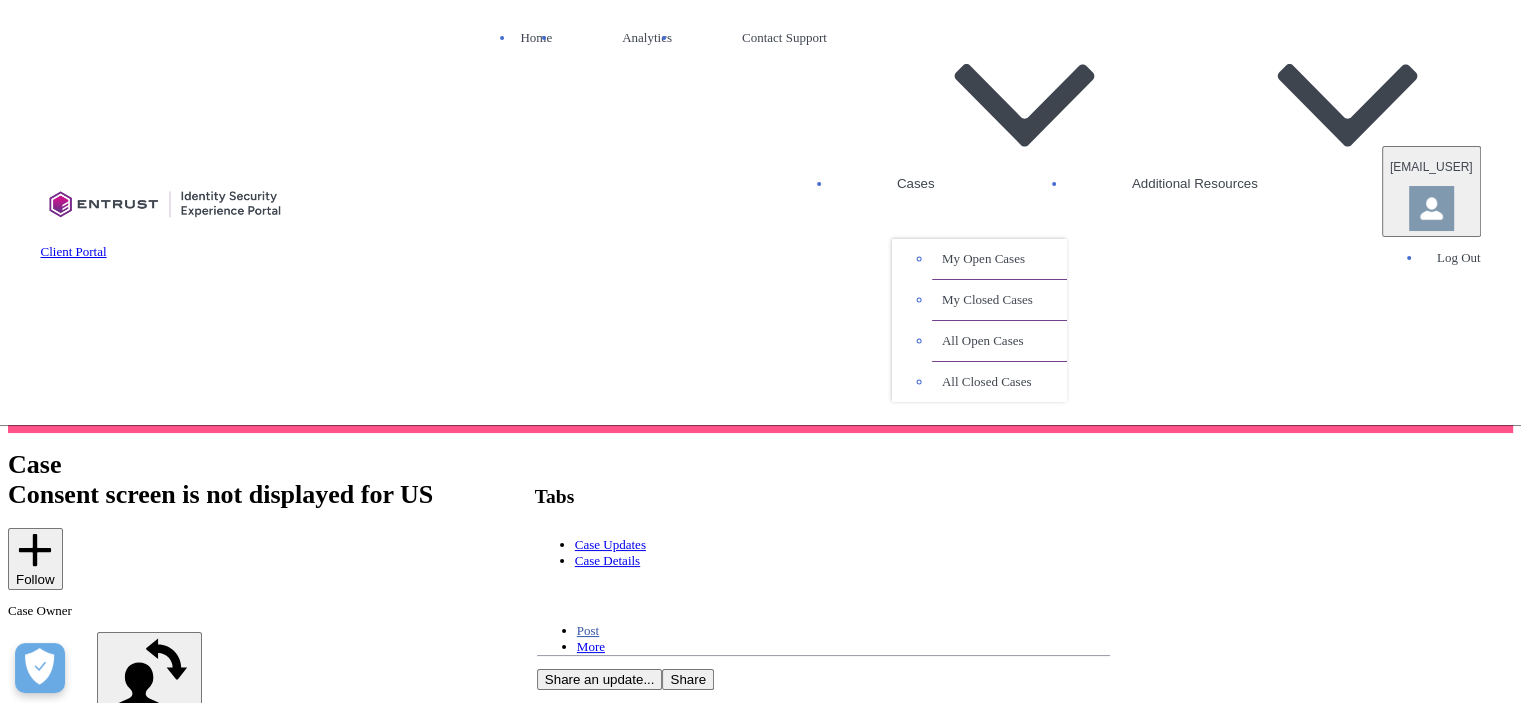 paste 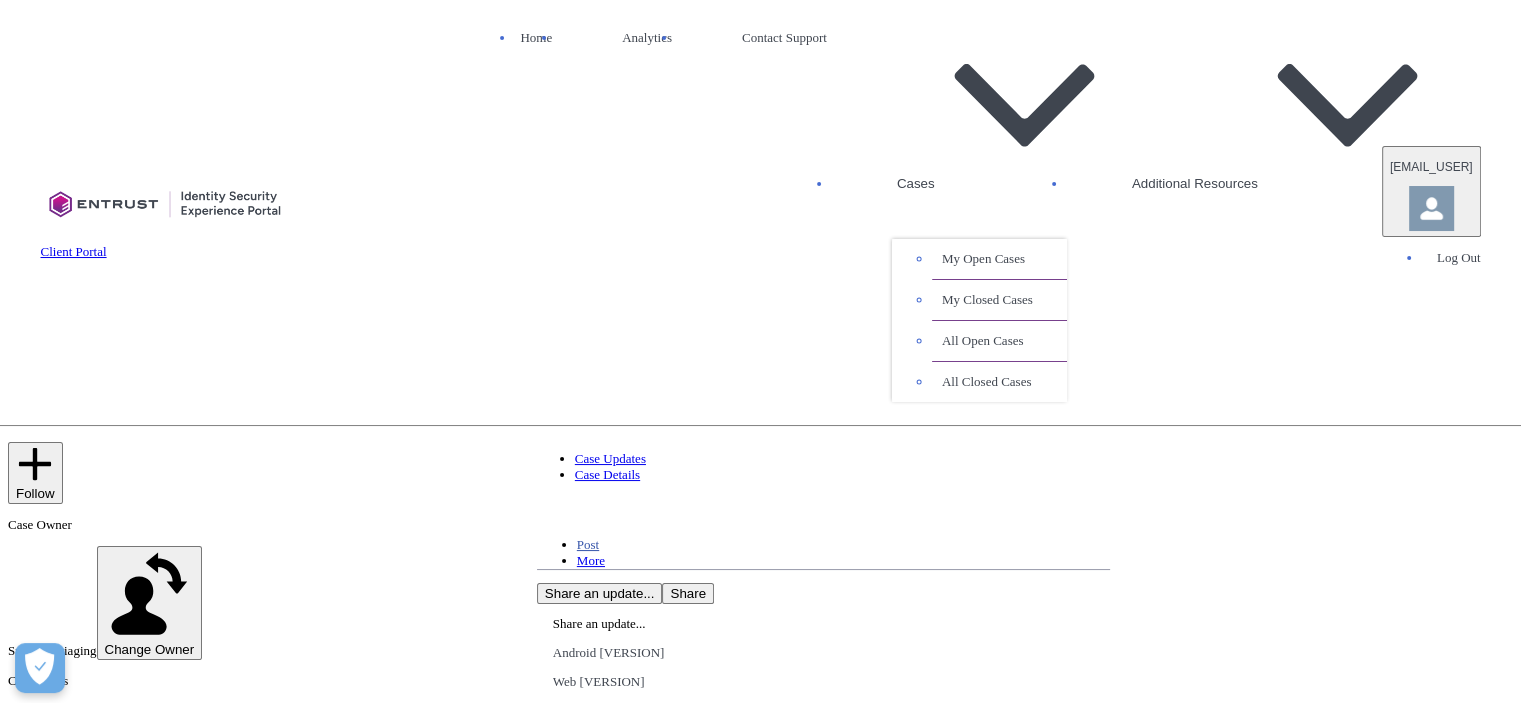 click on "I've already had one case same as this, unfortunatelly with no solution" at bounding box center (823, 769) 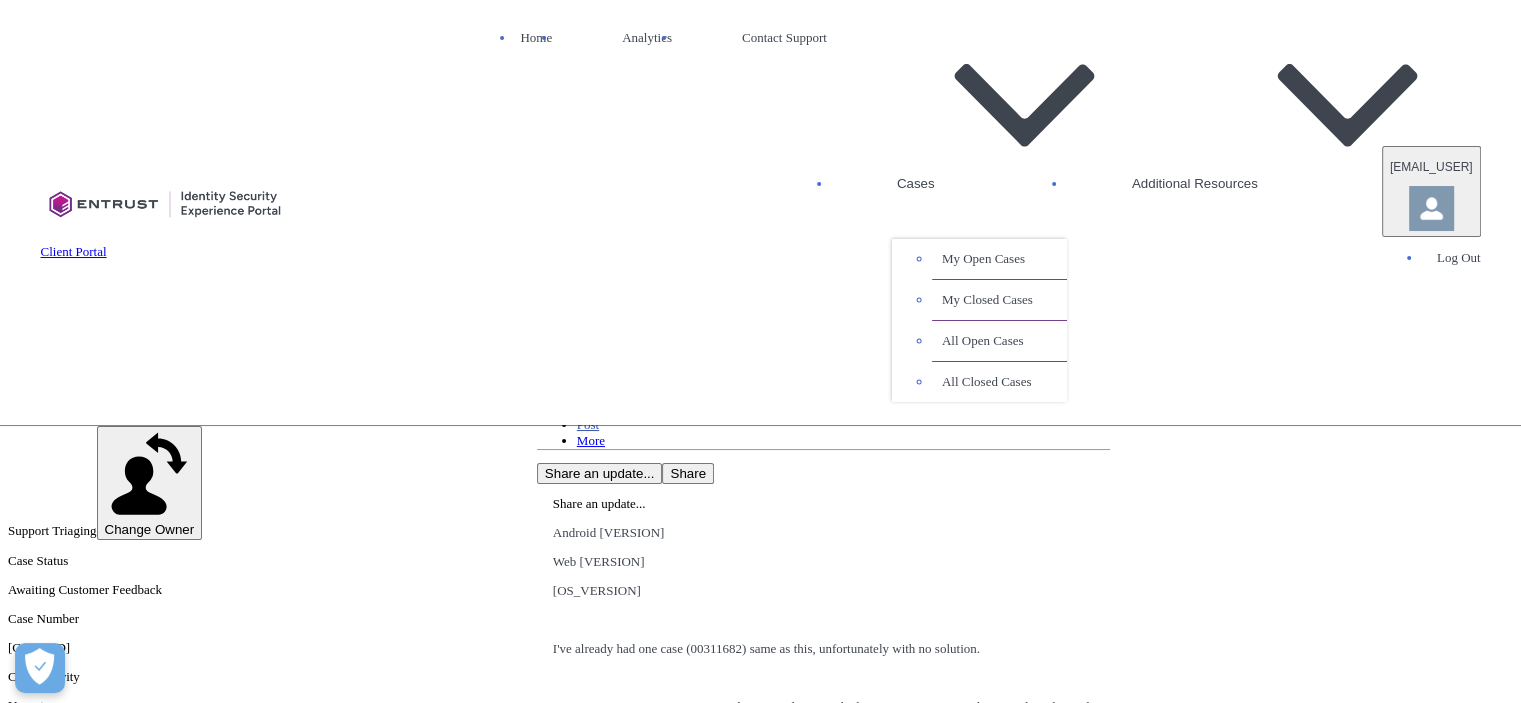 scroll, scrollTop: 376, scrollLeft: 0, axis: vertical 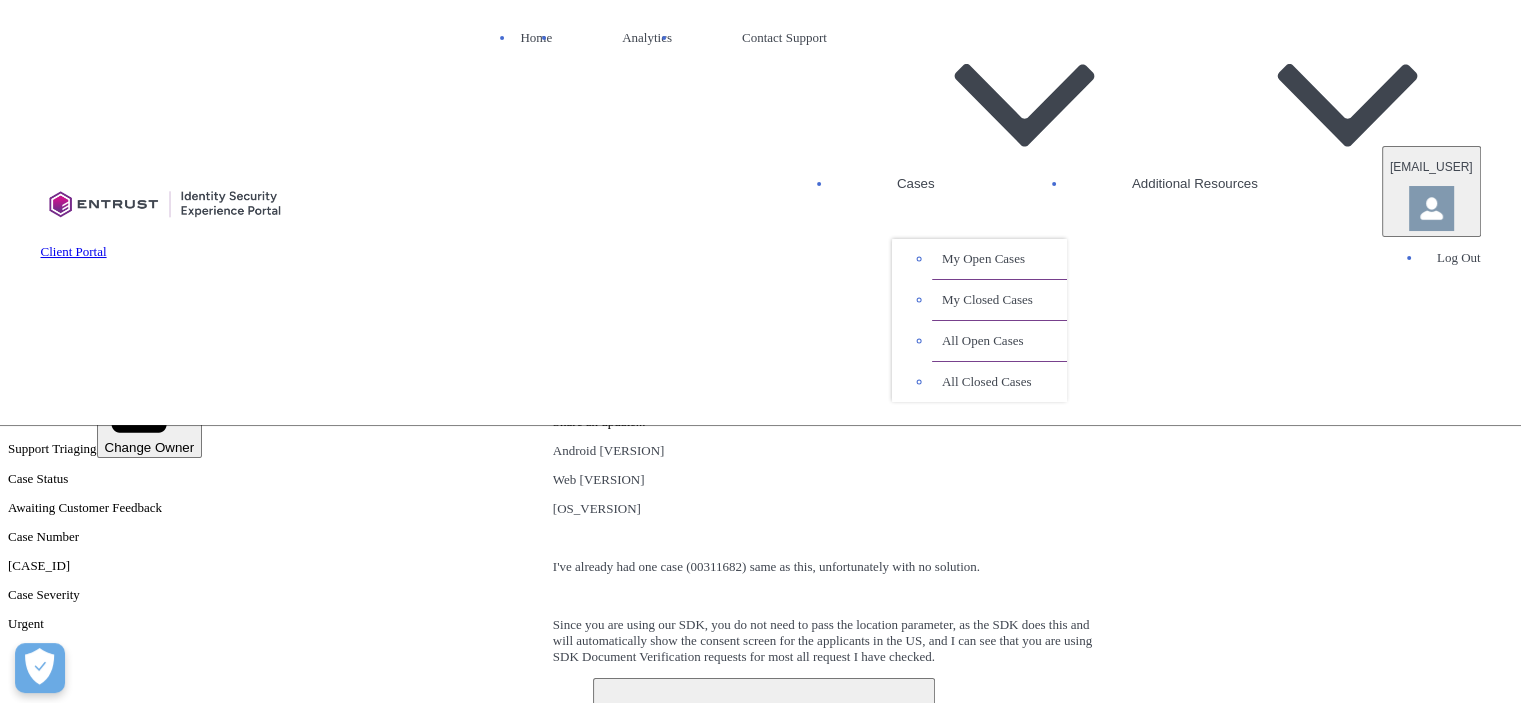 click on "Android [VERSION] Web [VERSION] iOS v.[VERSION] I've already had one case ([CASE_NUMBER]) same as this, unfortunately with no solution. We didn't proceed with submitting data to ONFIDO, since the screen was not shown. IP is set to [COUNTRY].
Bold
Italic
Underline
Strikethrough
Remove Formatting
Bulleted List
Numbered List
Image
Link Insert Emoji @Mention people and groups Topic Help To navigate, press the arrow keys. To edit items you've added, press Enter. To remove items you've added, press Backspace or Delete. Add Topic To this case Attach up to 10 files Attach up to 10 files Share Sort by: Search this feed... Filter Feed Refresh this feed Skip Feed [PERSON_NAME] (Employee) [TIME] ago Hi [PERSON_NAME]," at bounding box center (823, 554) 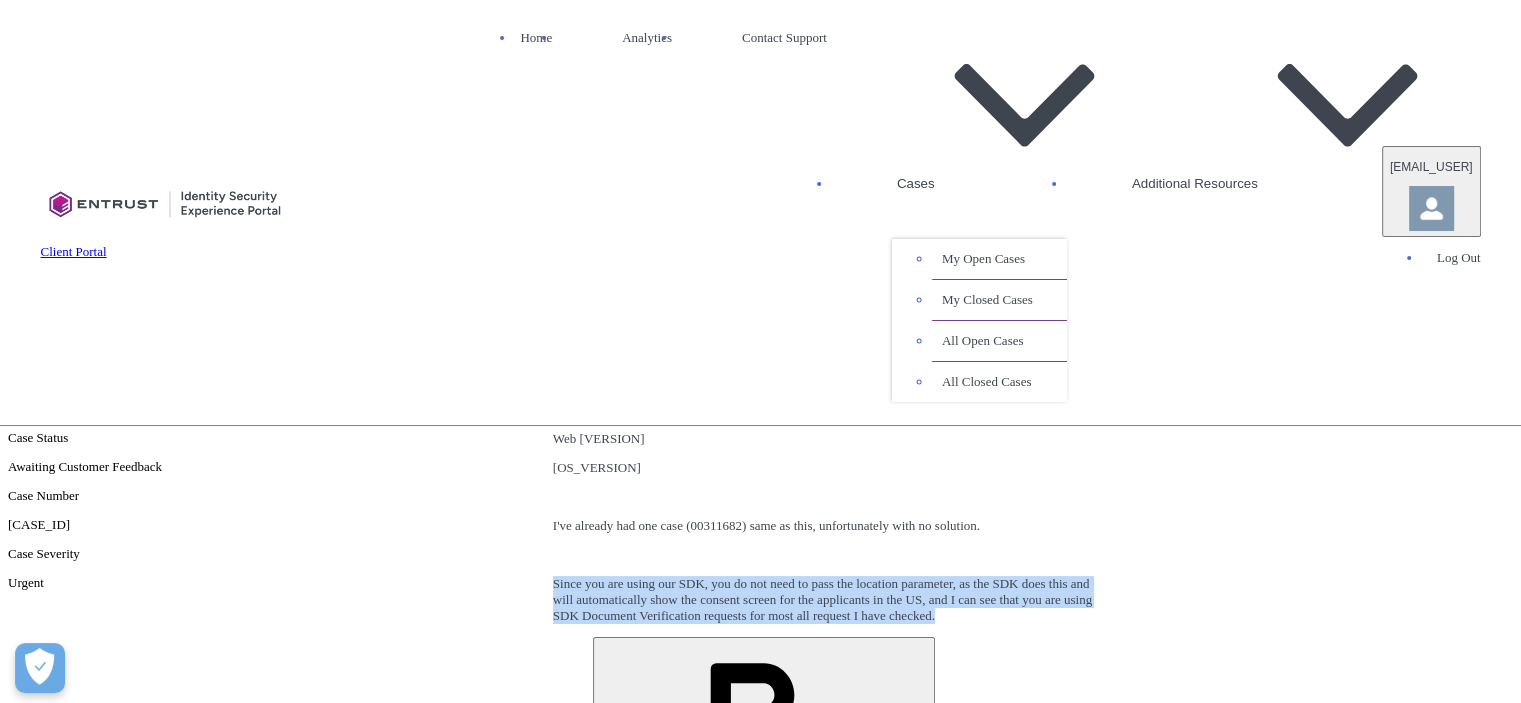 drag, startPoint x: 592, startPoint y: 489, endPoint x: 390, endPoint y: 400, distance: 220.7374 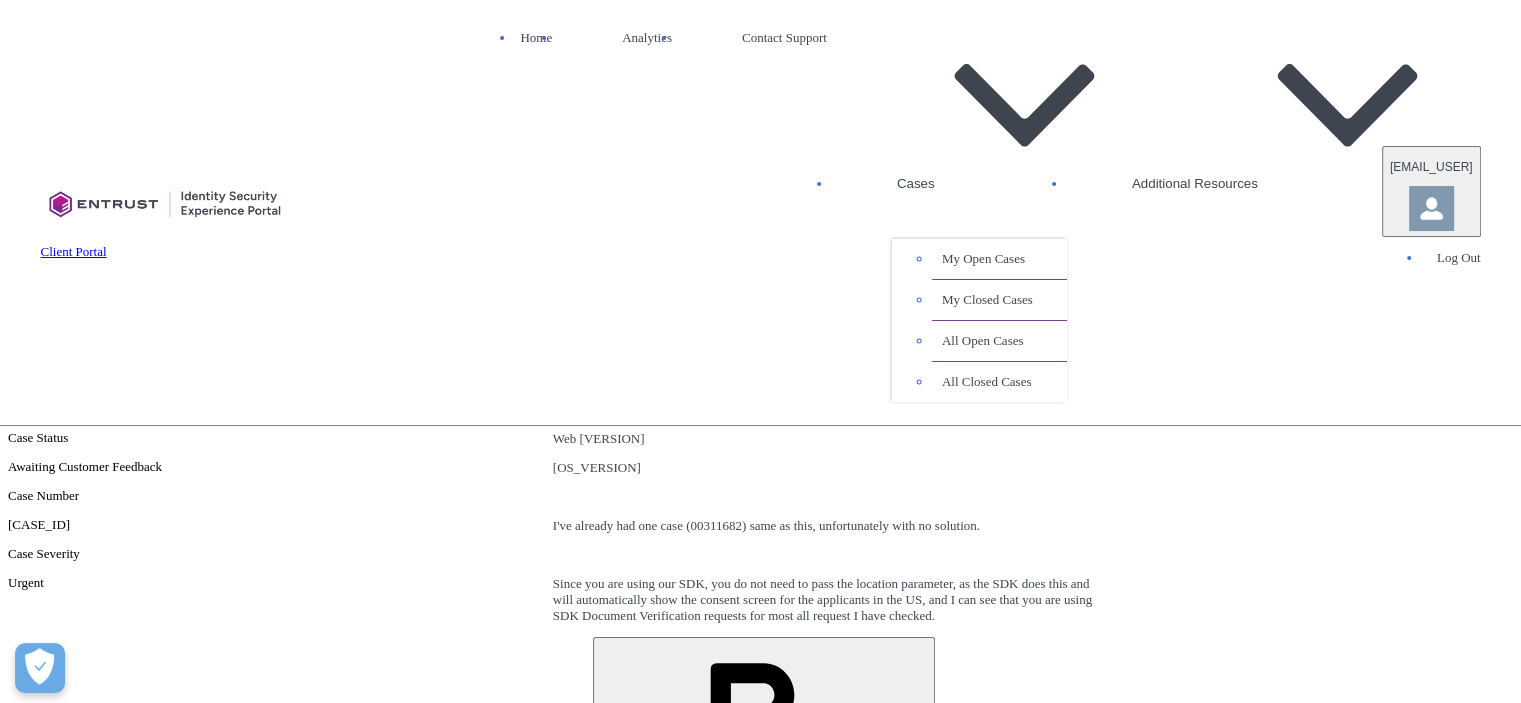 scroll, scrollTop: 0, scrollLeft: 0, axis: both 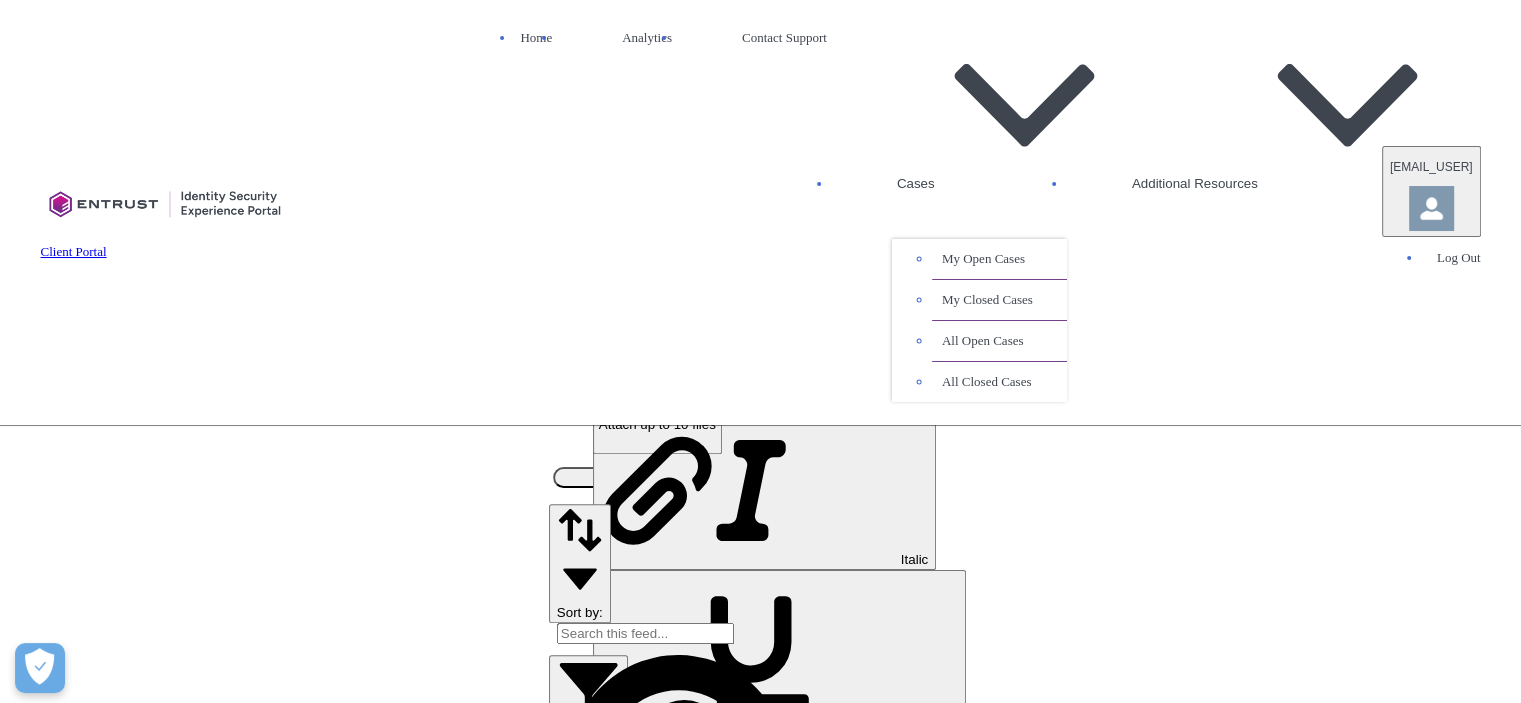 click on "Expand Post" at bounding box center (843, 1105) 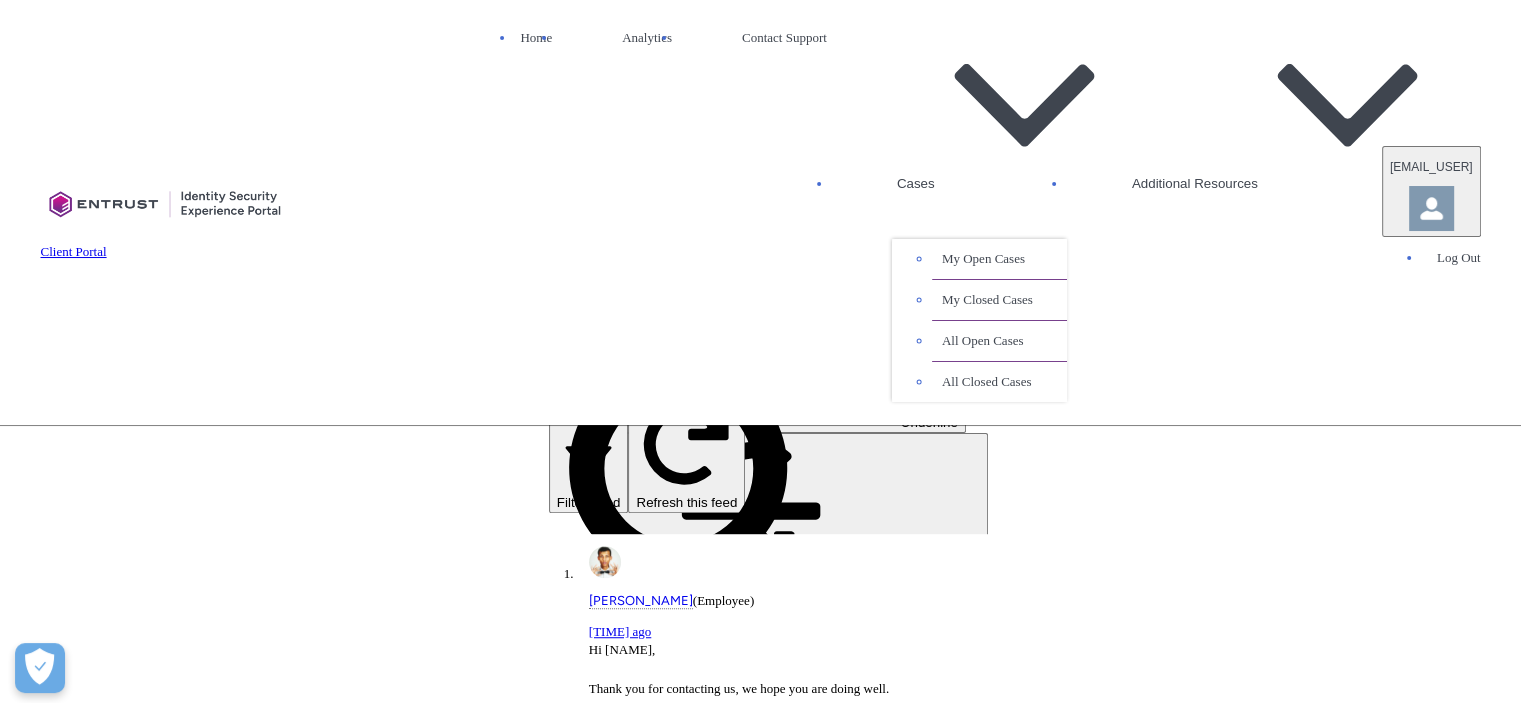 scroll, scrollTop: 1107, scrollLeft: 0, axis: vertical 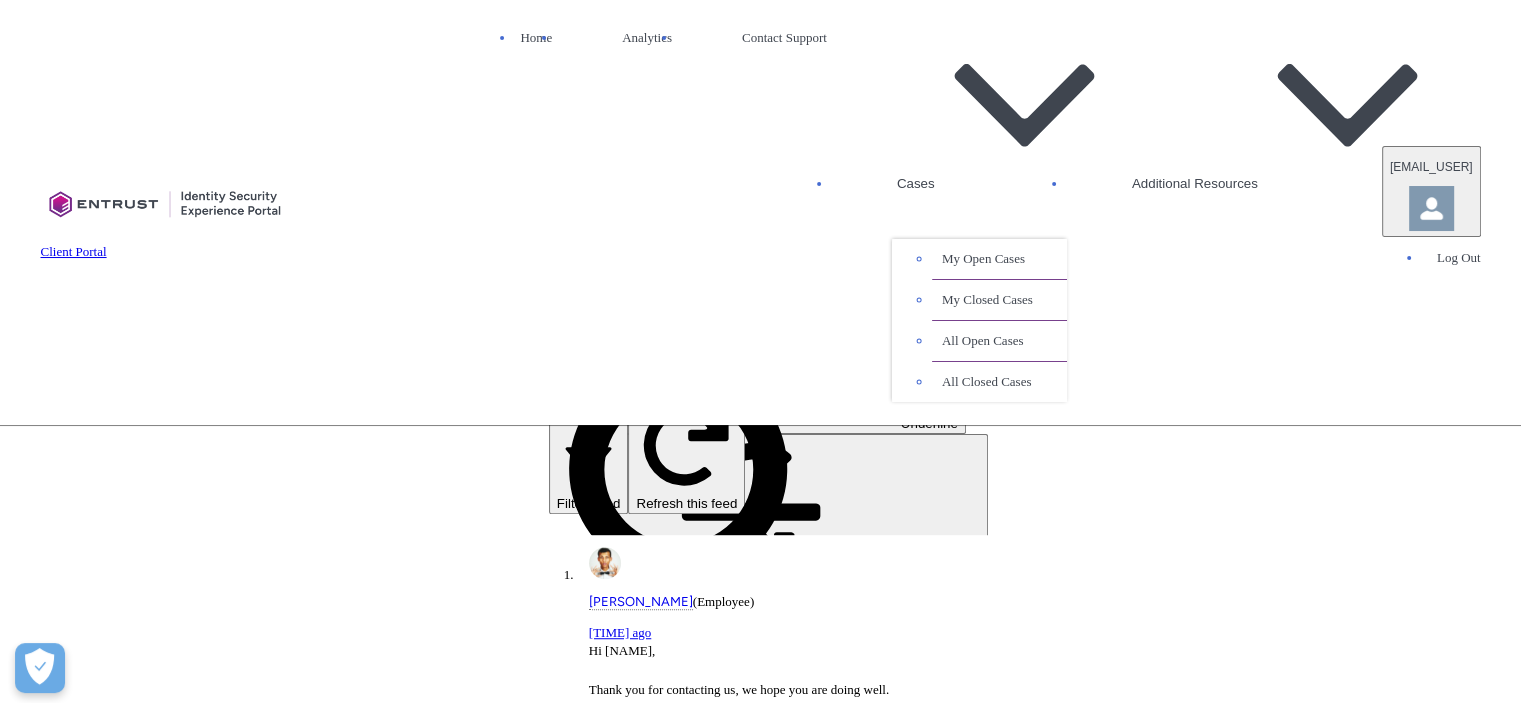 drag, startPoint x: 378, startPoint y: 247, endPoint x: 668, endPoint y: 326, distance: 300.5678 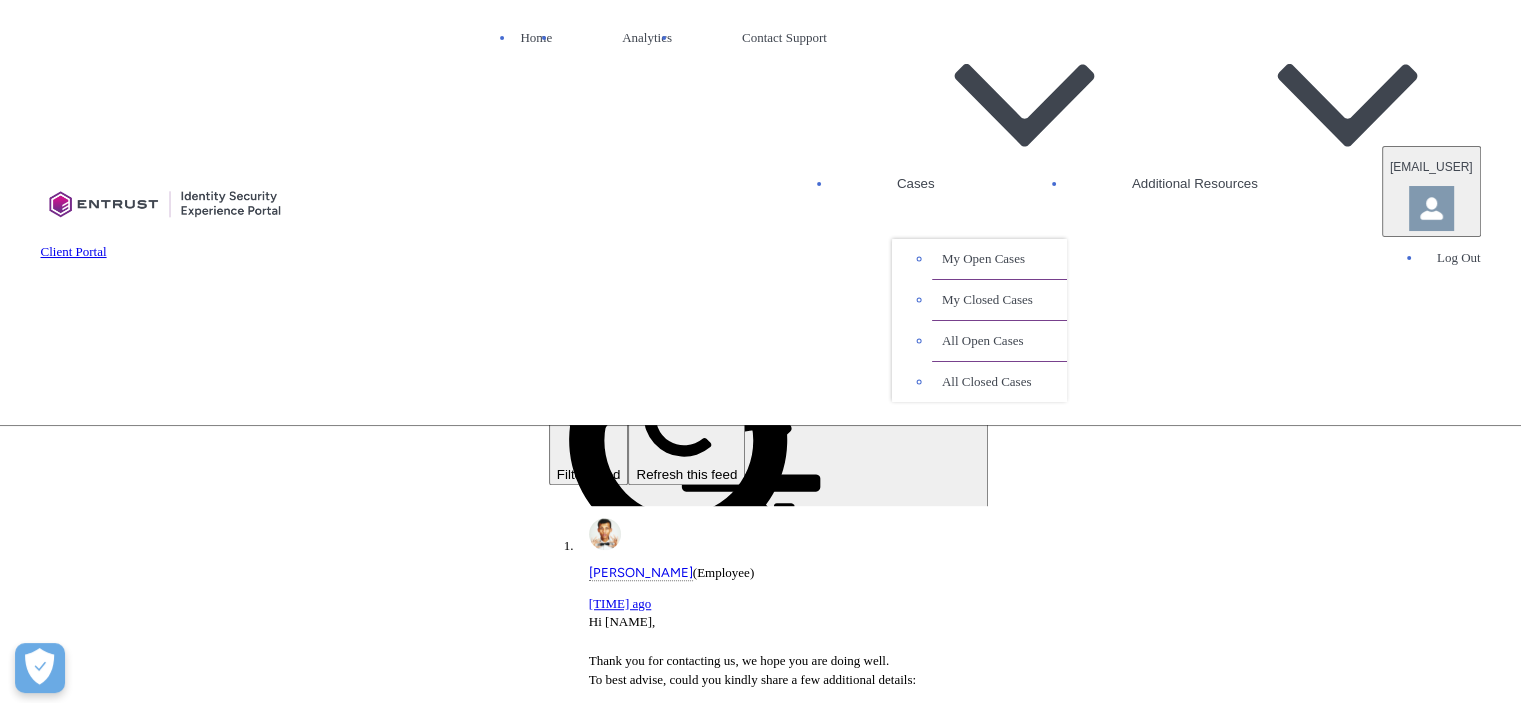 scroll, scrollTop: 1137, scrollLeft: 0, axis: vertical 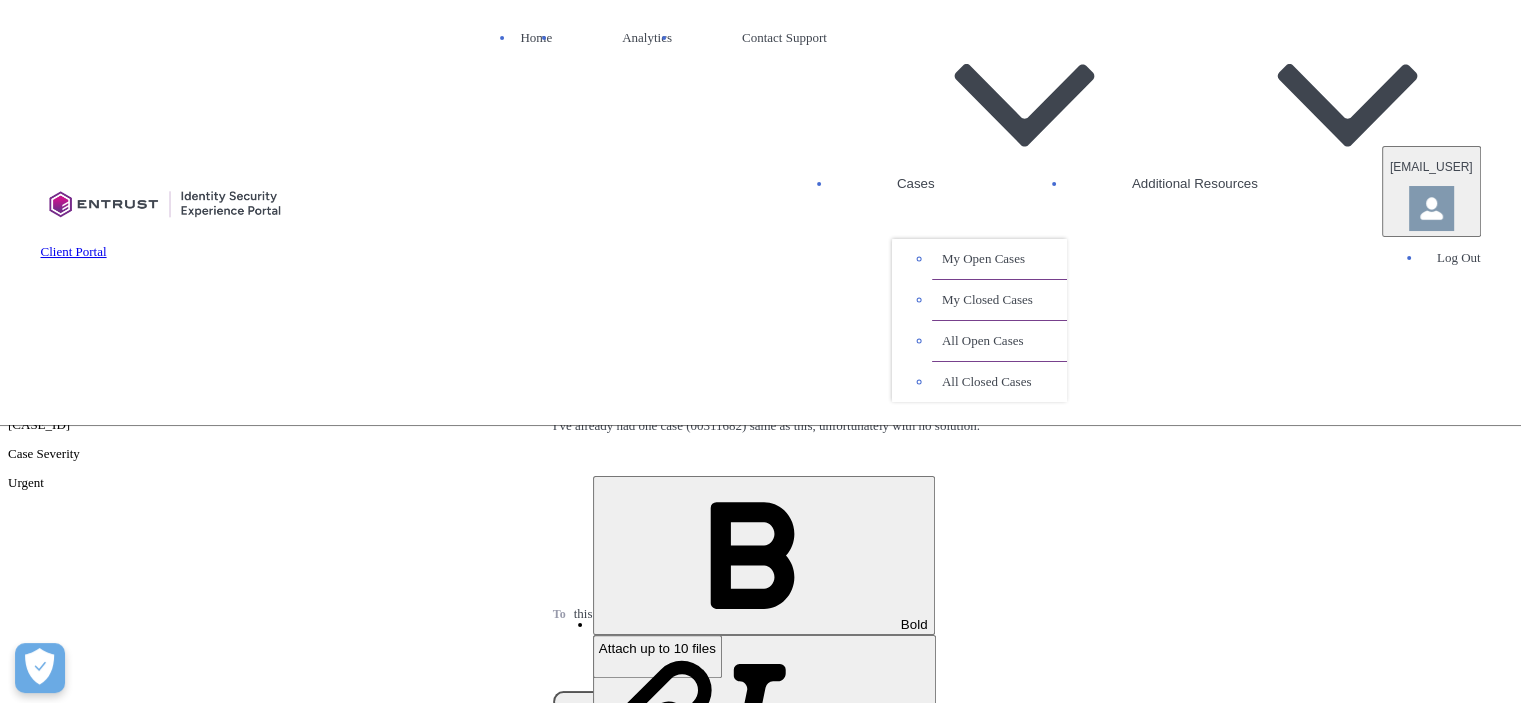click on "I've already had one case (00311682) same as this, unfortunately with no solution." at bounding box center (823, 426) 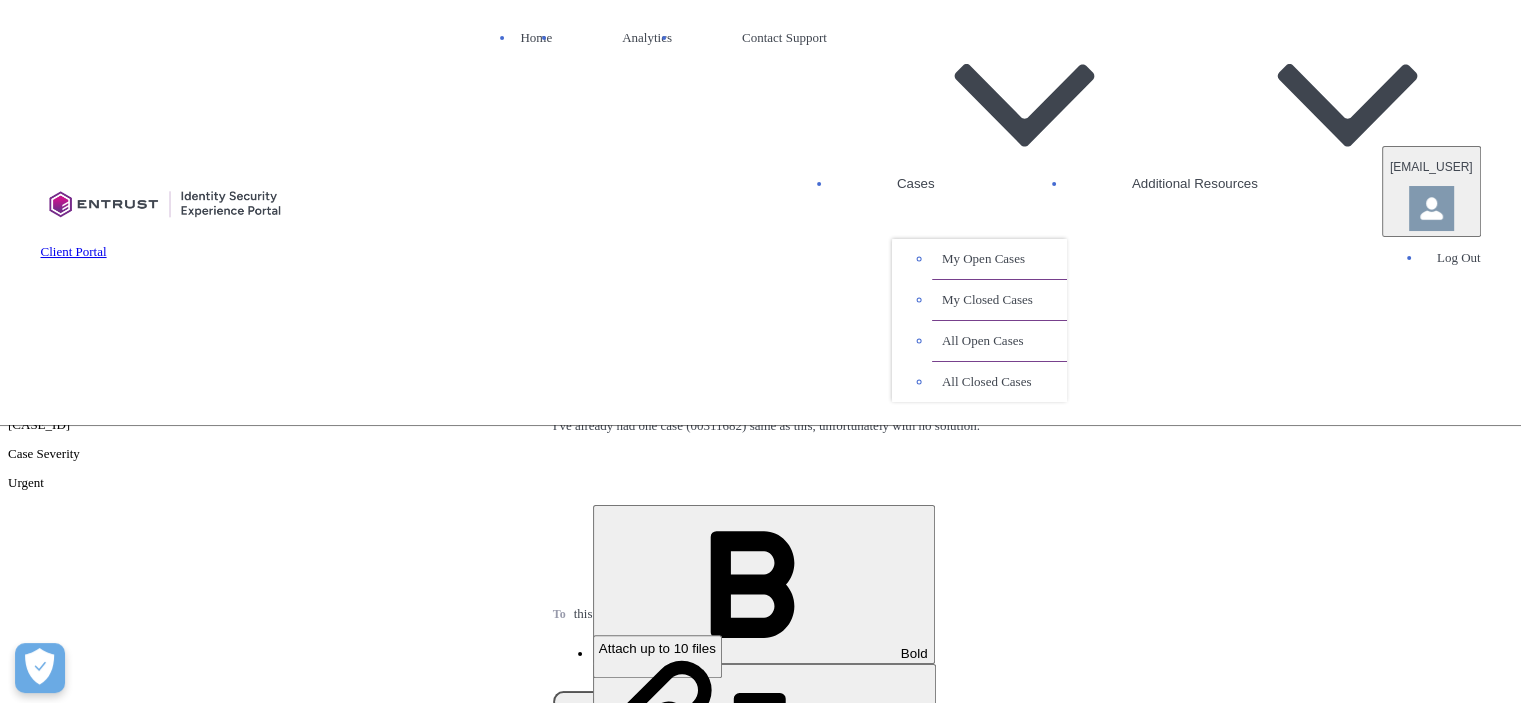 scroll, scrollTop: 0, scrollLeft: 0, axis: both 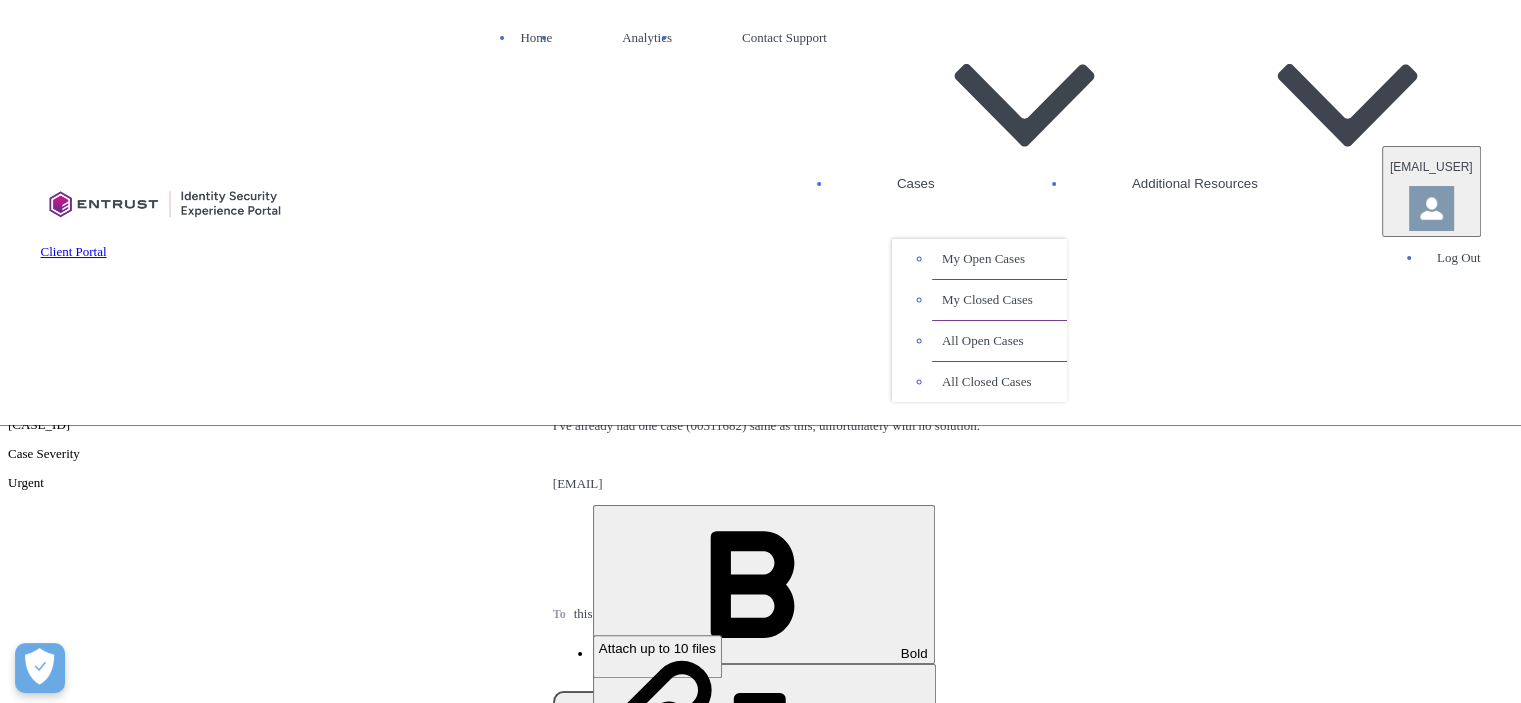 click on "Android 22.7.0 Web 14.31.0 iOS v.32.4.2 I've already had one case ([TICKET_NUMBER]) same as this, unfortunately with no solution. [EMAIL]" at bounding box center [823, 397] 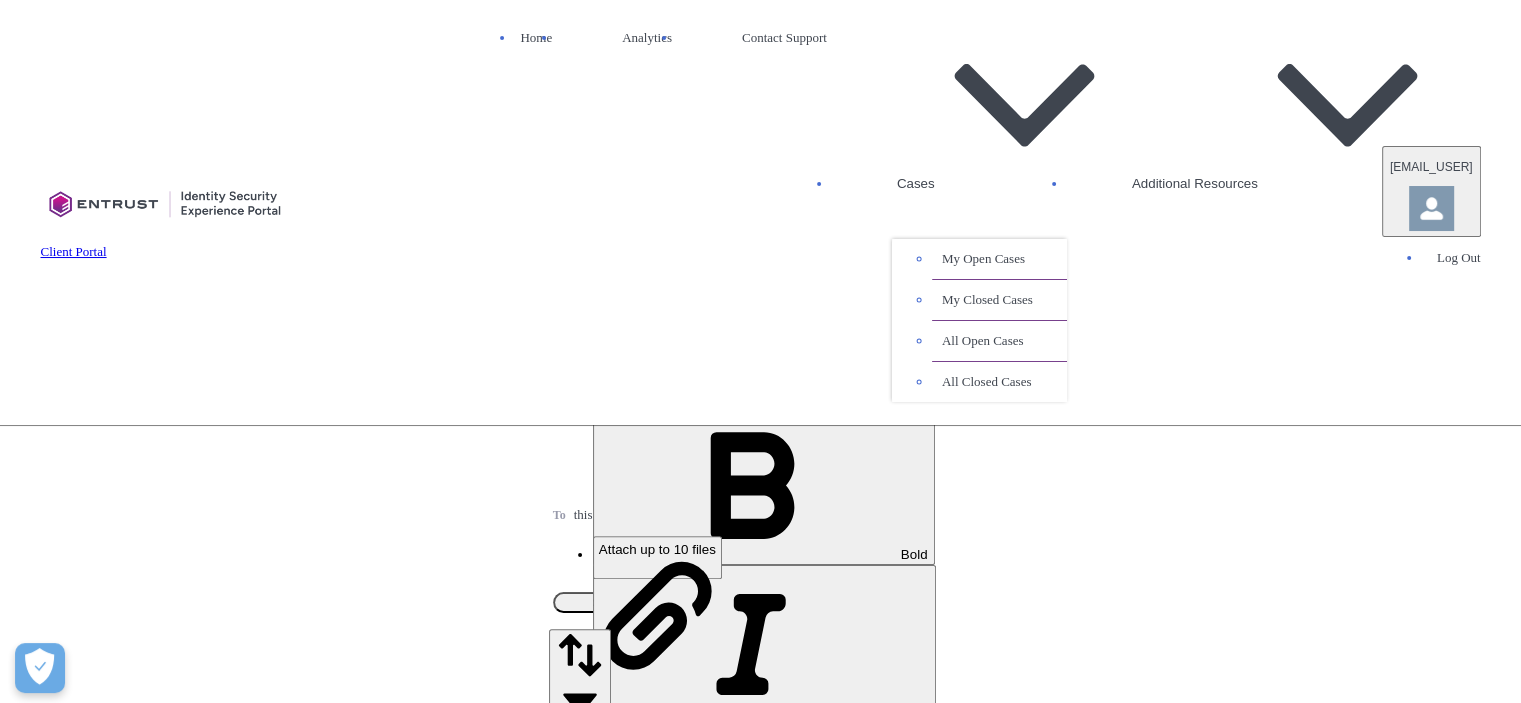 scroll, scrollTop: 688, scrollLeft: 0, axis: vertical 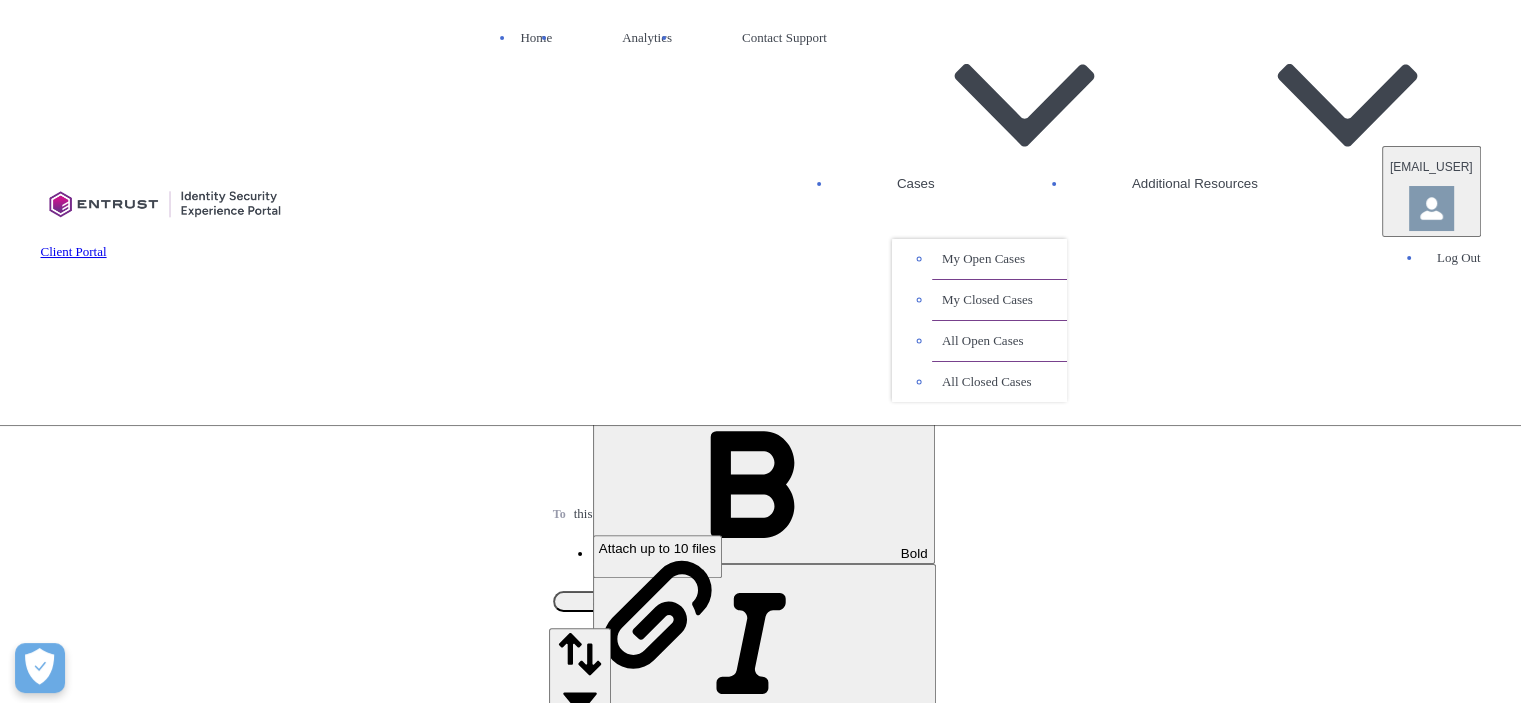click on "Android 22.7.0 Web 14.31.0 iOS v.32.4.2 I've already had one case ([TICKET_NUMBER]) same as this, unfortunately with no solution. [EMAIL]" at bounding box center [823, 297] 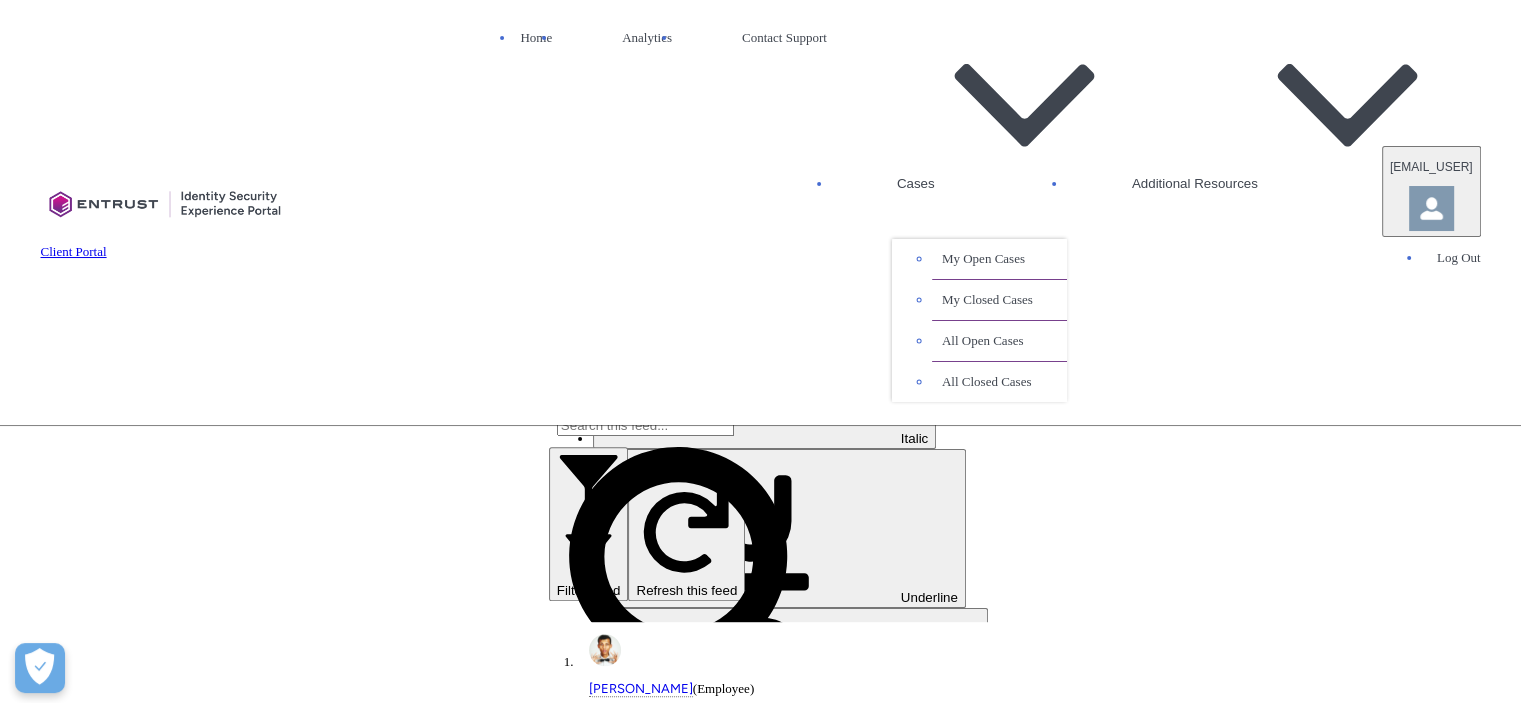 scroll, scrollTop: 1019, scrollLeft: 0, axis: vertical 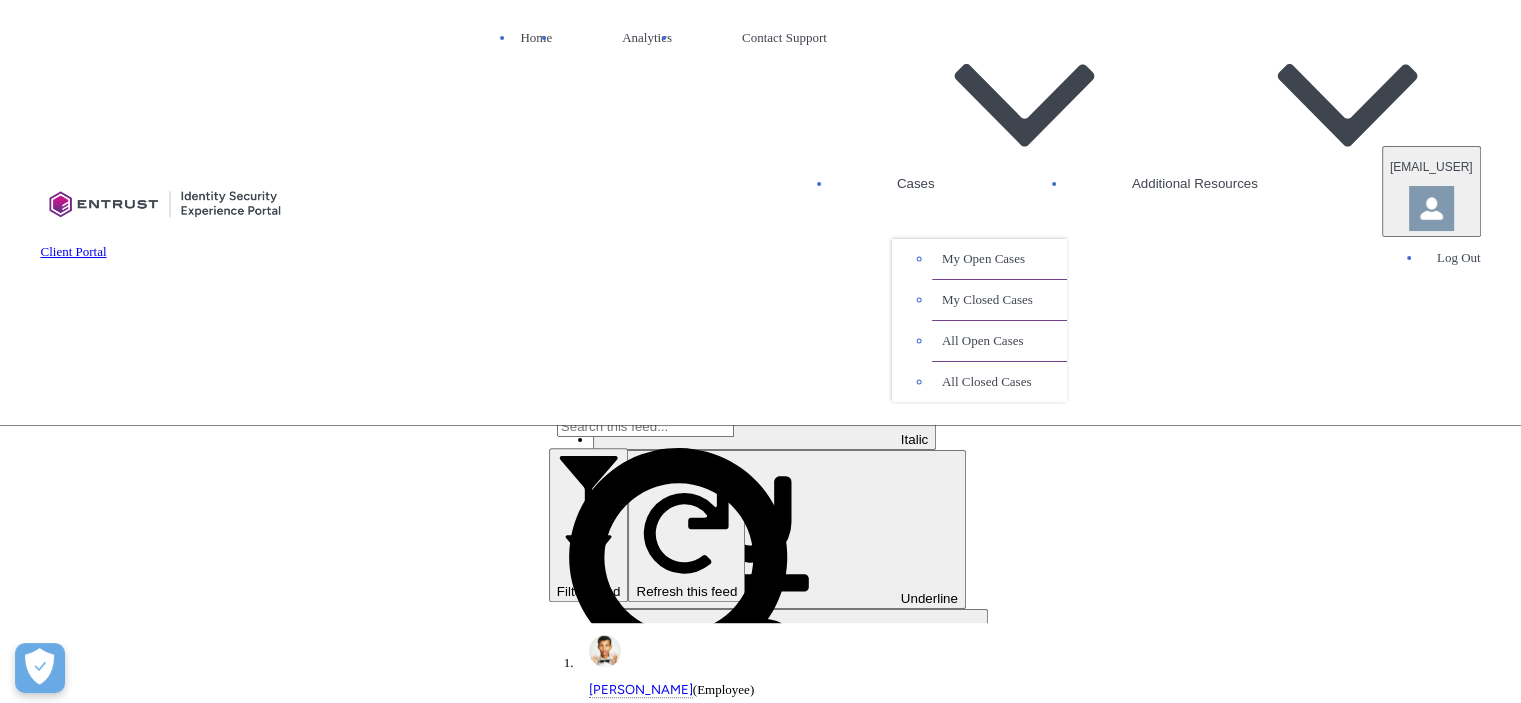 drag, startPoint x: 508, startPoint y: 352, endPoint x: 511, endPoint y: 451, distance: 99.04544 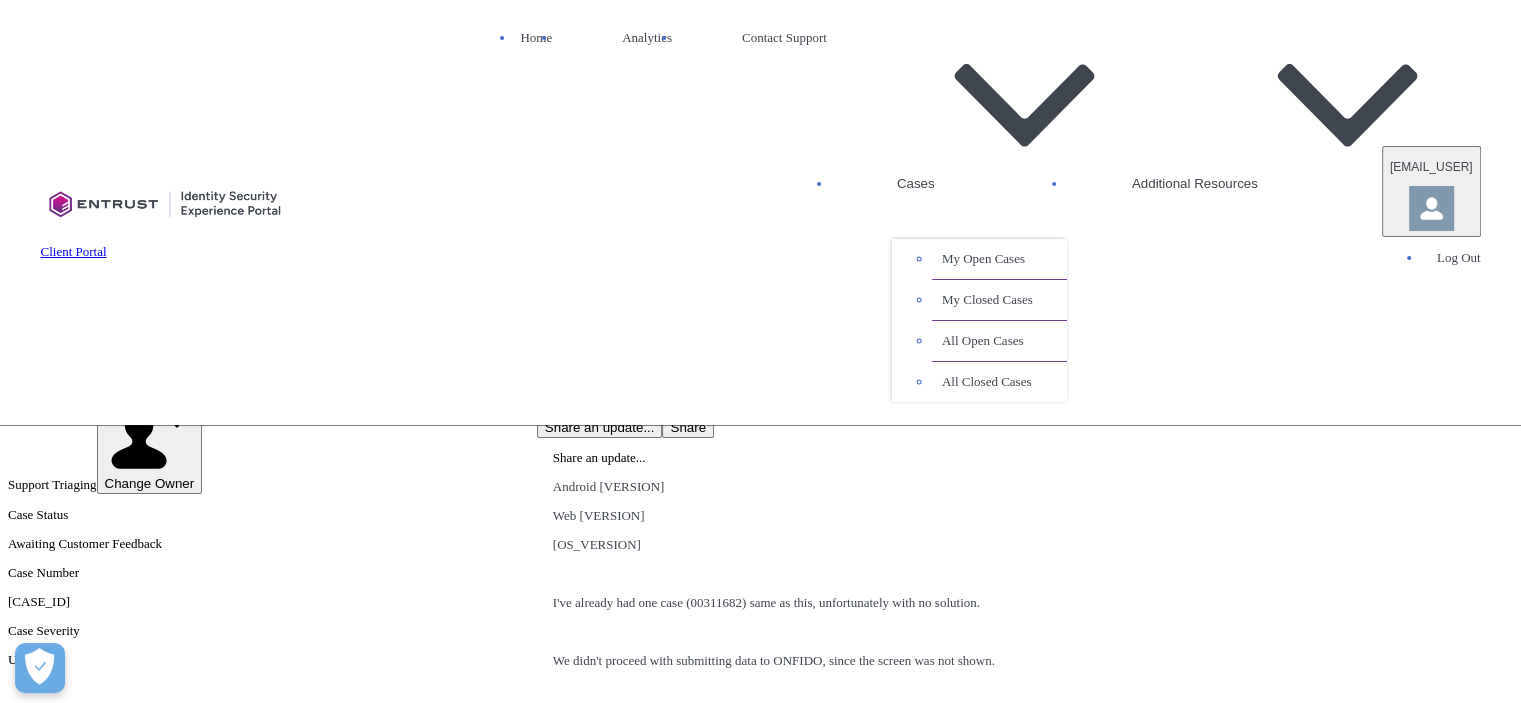 scroll, scrollTop: 408, scrollLeft: 0, axis: vertical 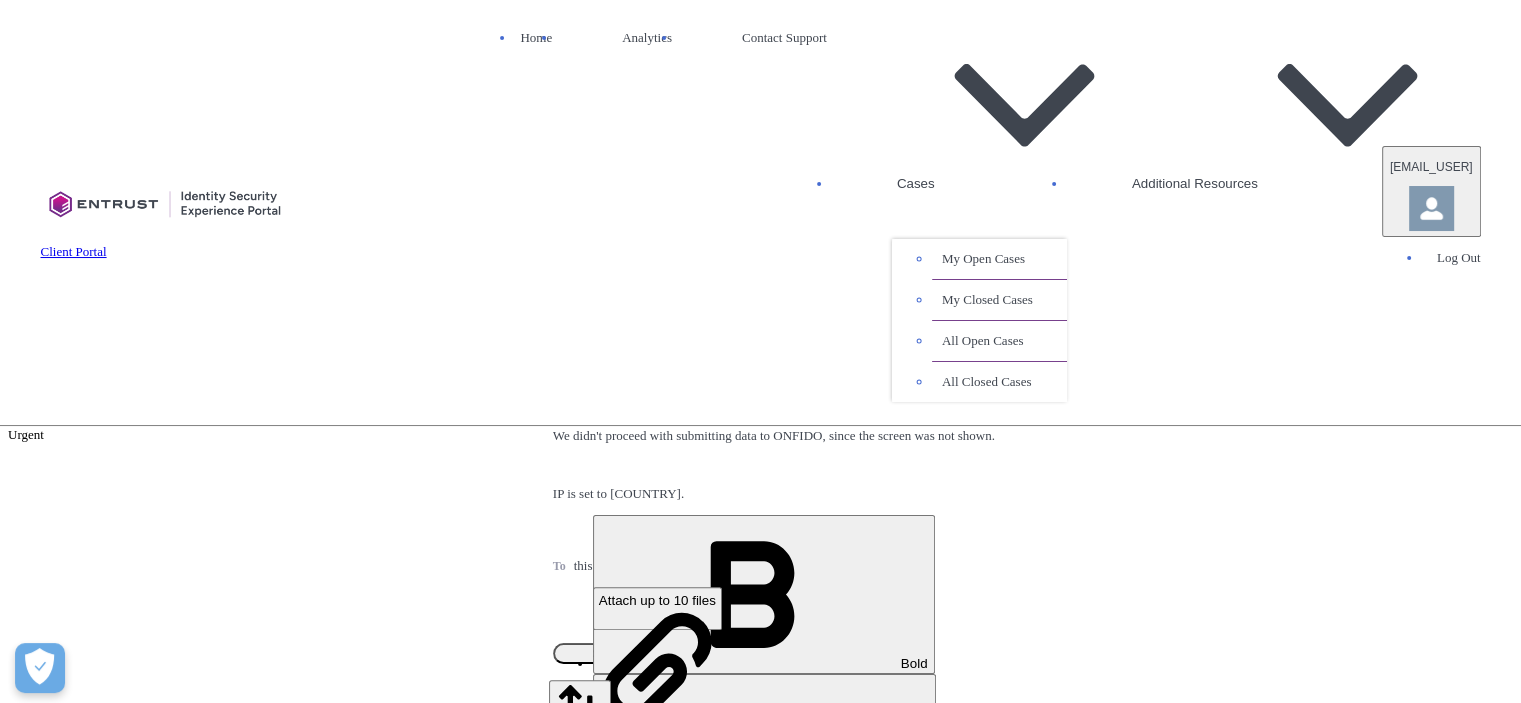 click on "Share" at bounding box center [610, 653] 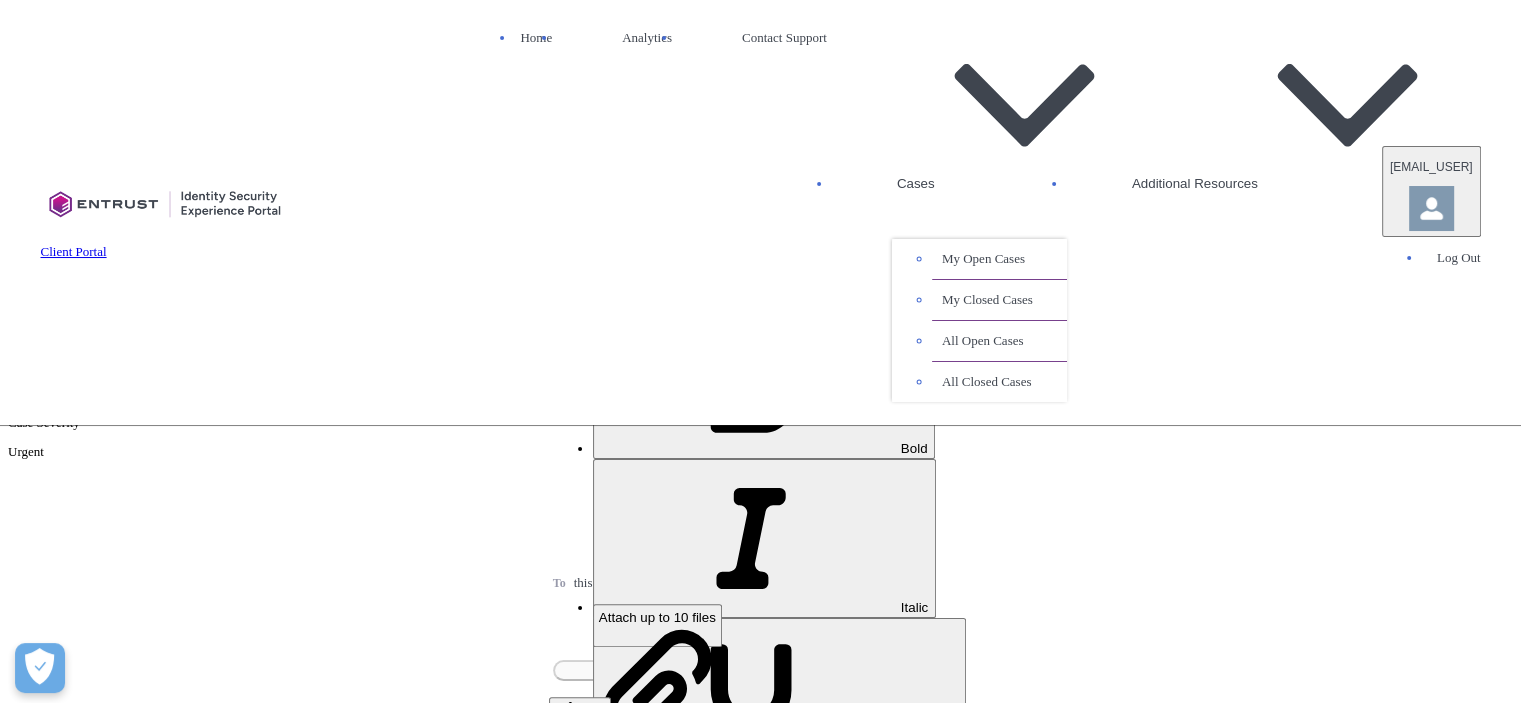 scroll, scrollTop: 624, scrollLeft: 0, axis: vertical 